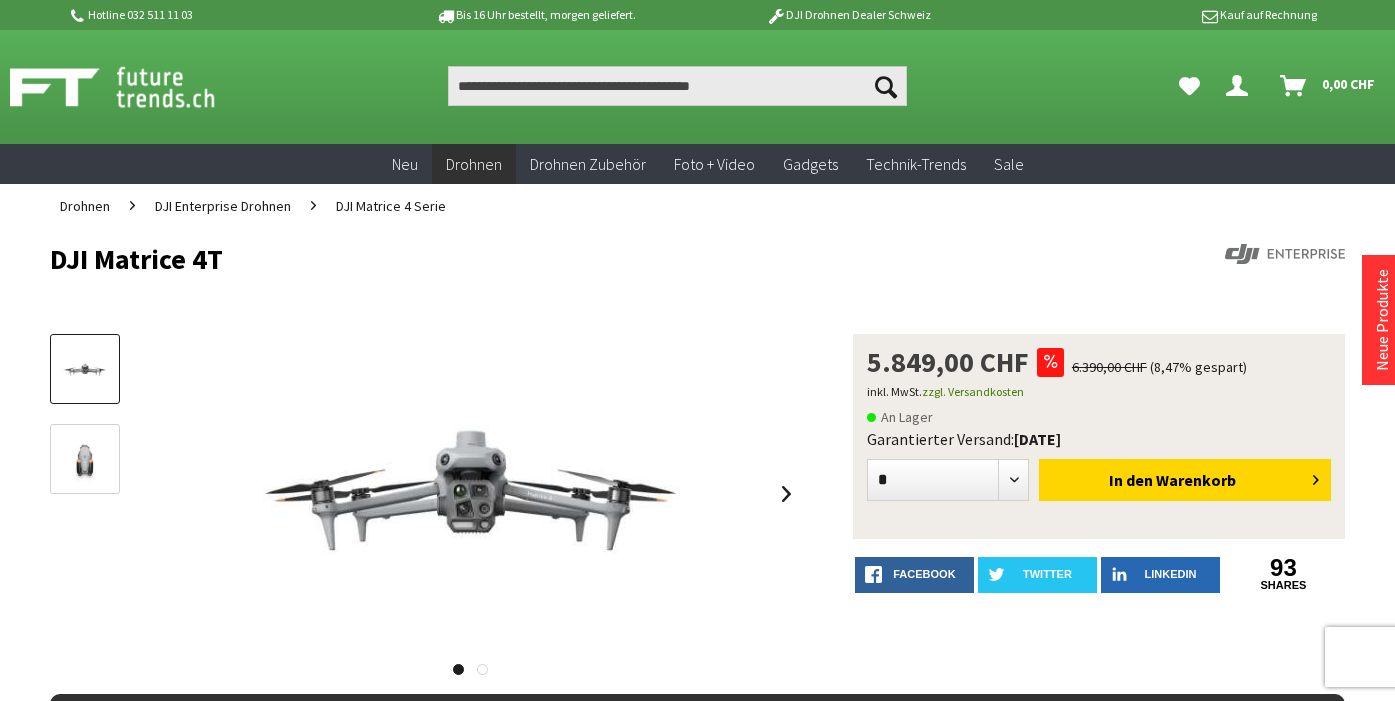 scroll, scrollTop: 0, scrollLeft: 0, axis: both 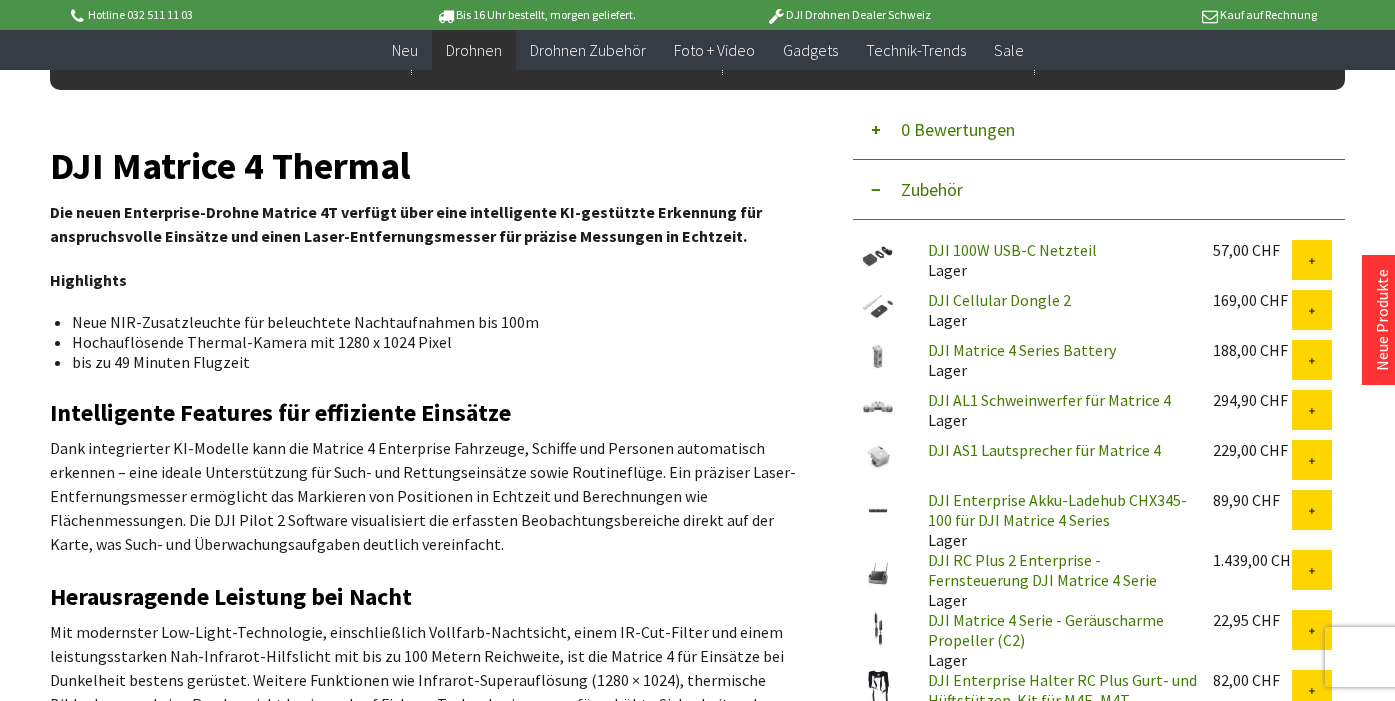 click at bounding box center [878, 256] 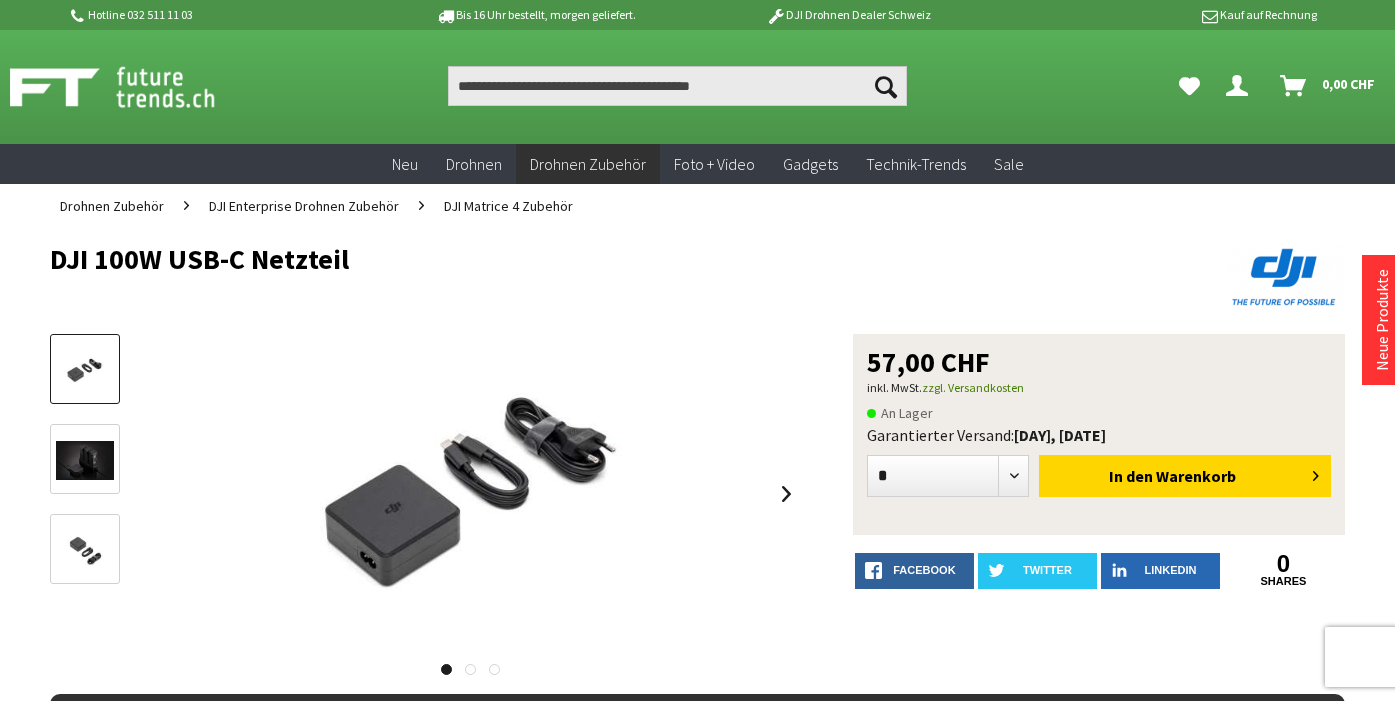 scroll, scrollTop: 0, scrollLeft: 0, axis: both 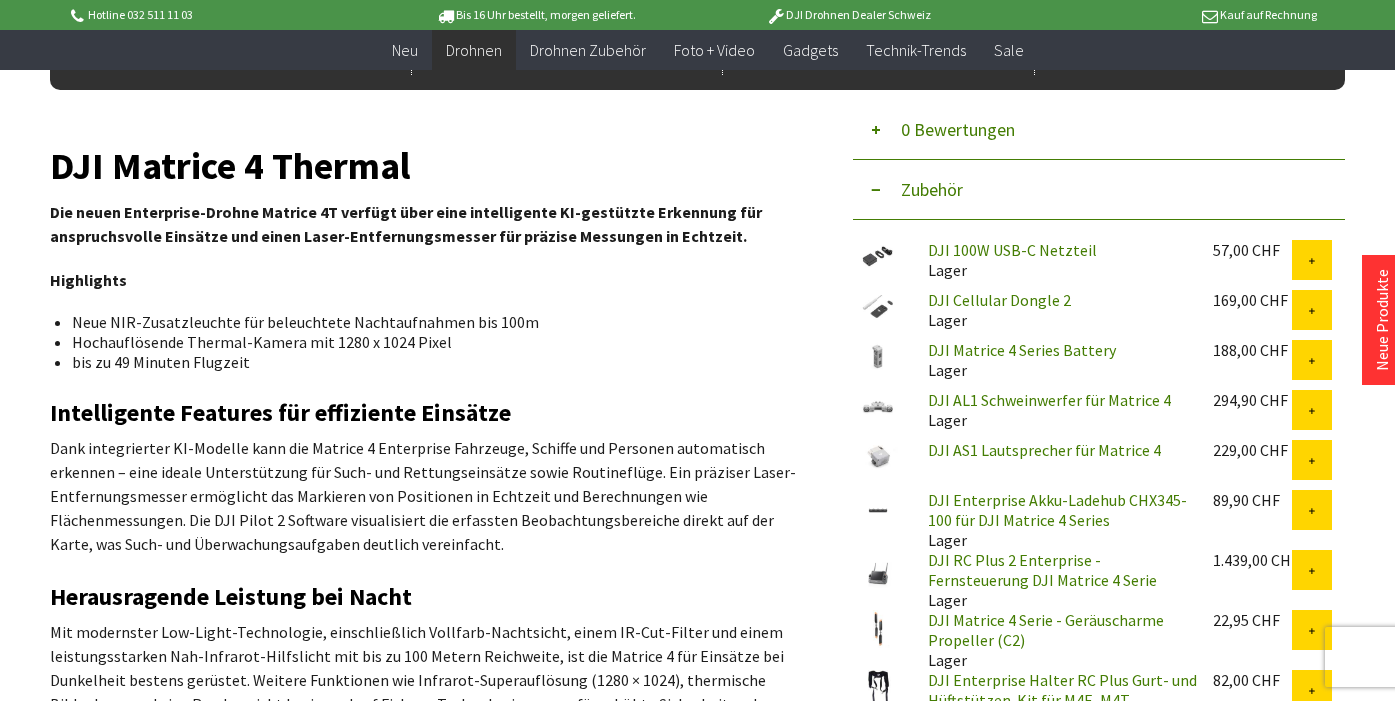 click on "DJI Cellular Dongle 2" at bounding box center (999, 300) 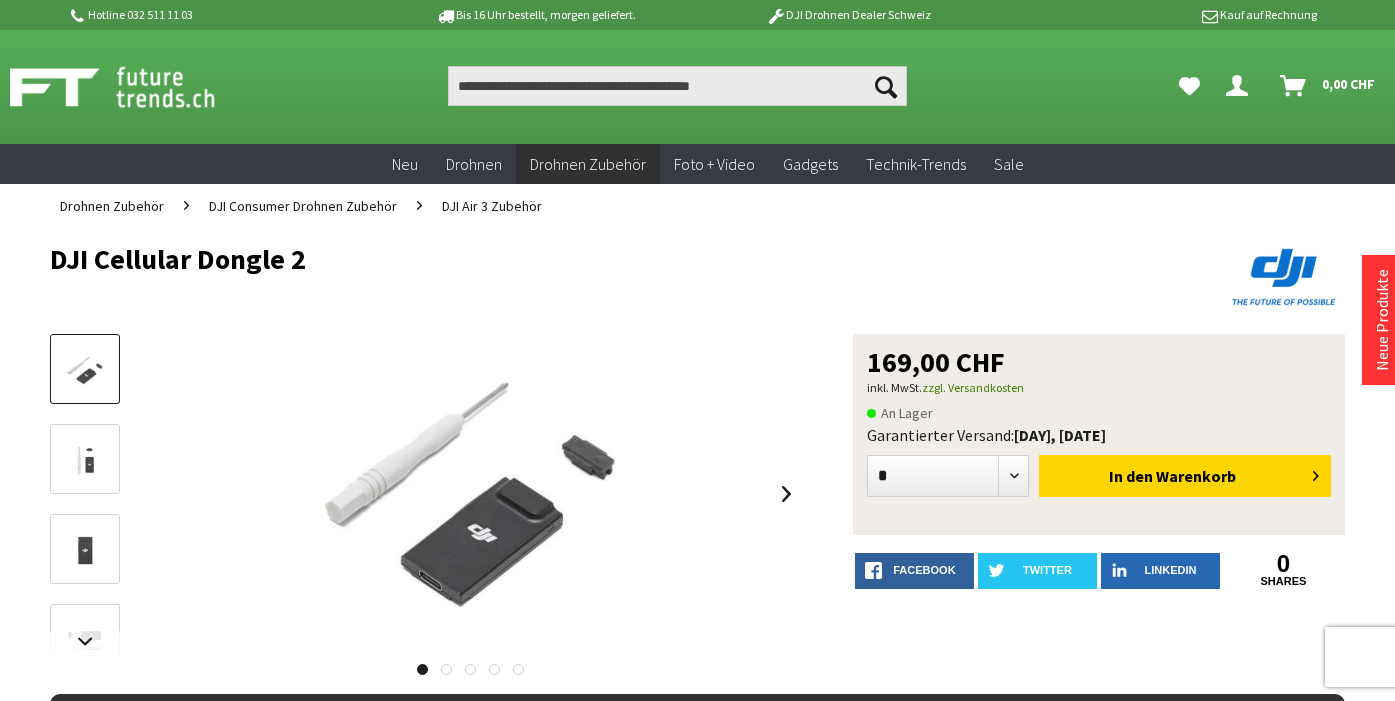 scroll, scrollTop: 0, scrollLeft: 0, axis: both 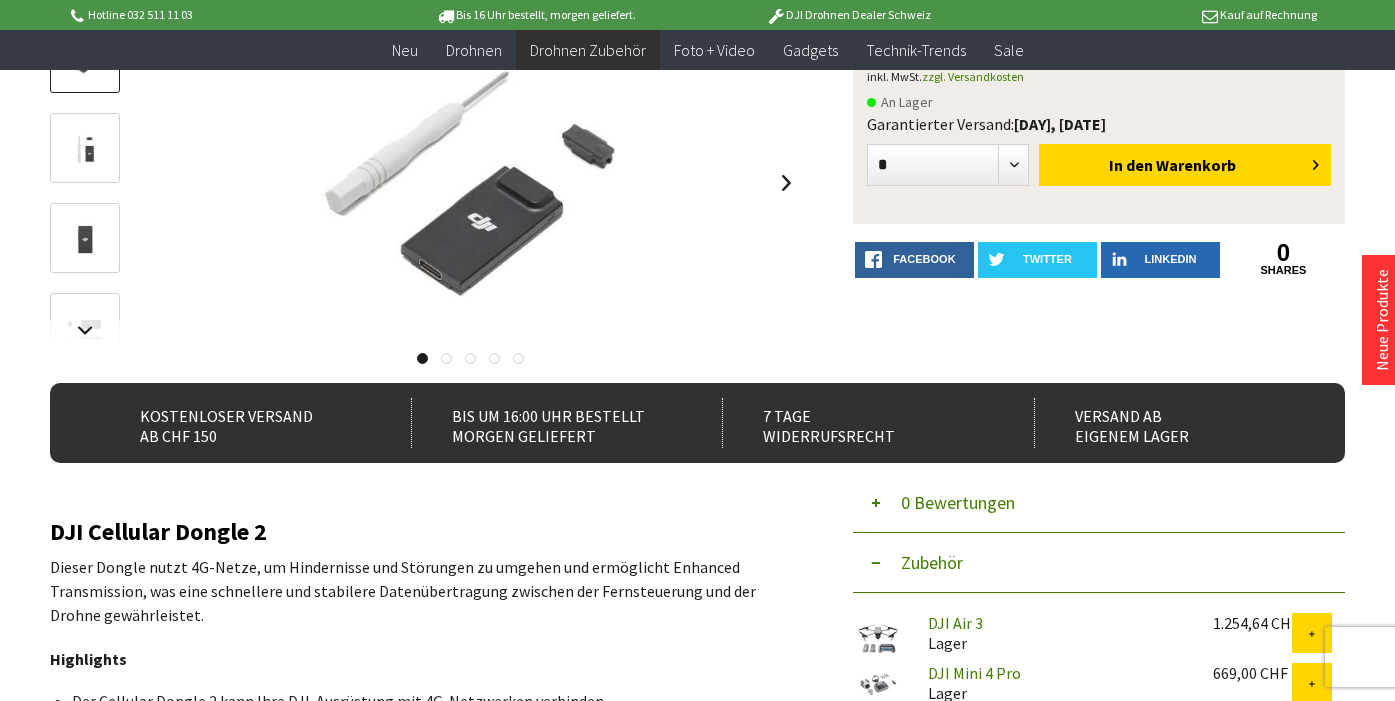 click at bounding box center (446, 358) 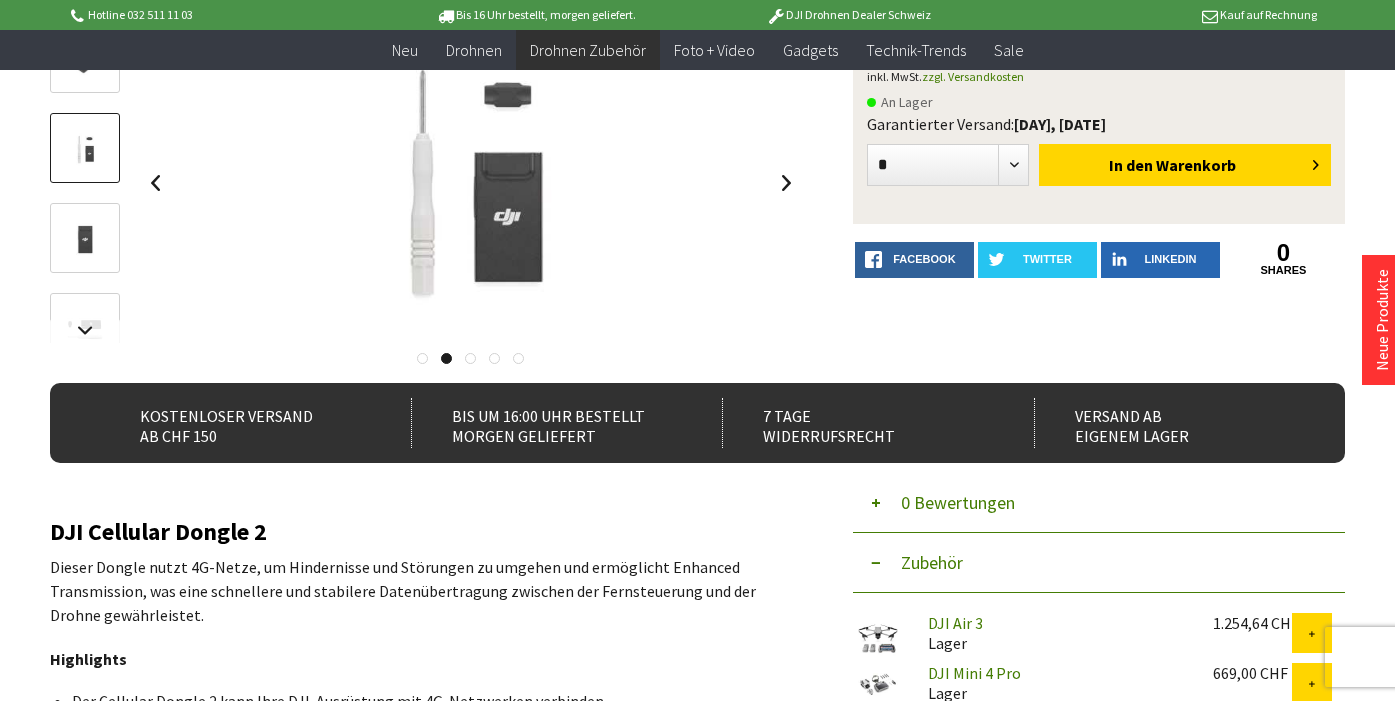click at bounding box center [470, 358] 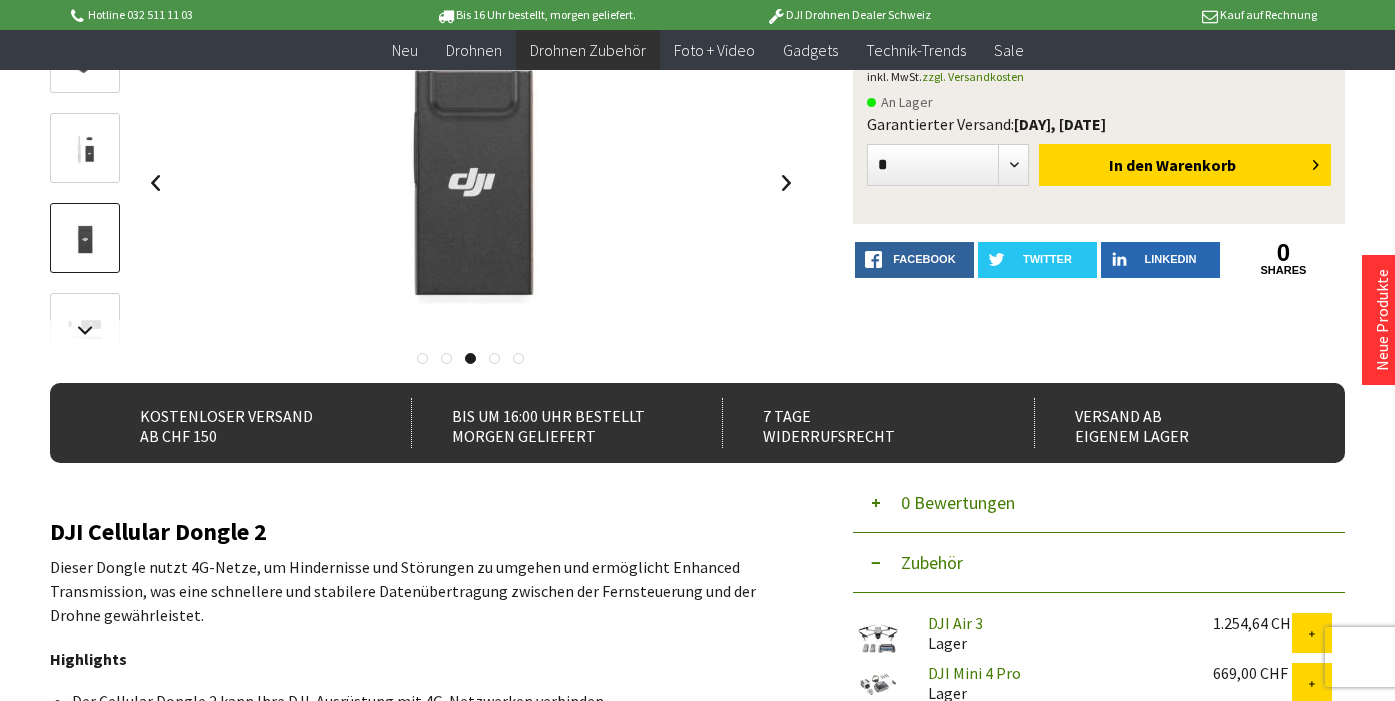 click at bounding box center (494, 358) 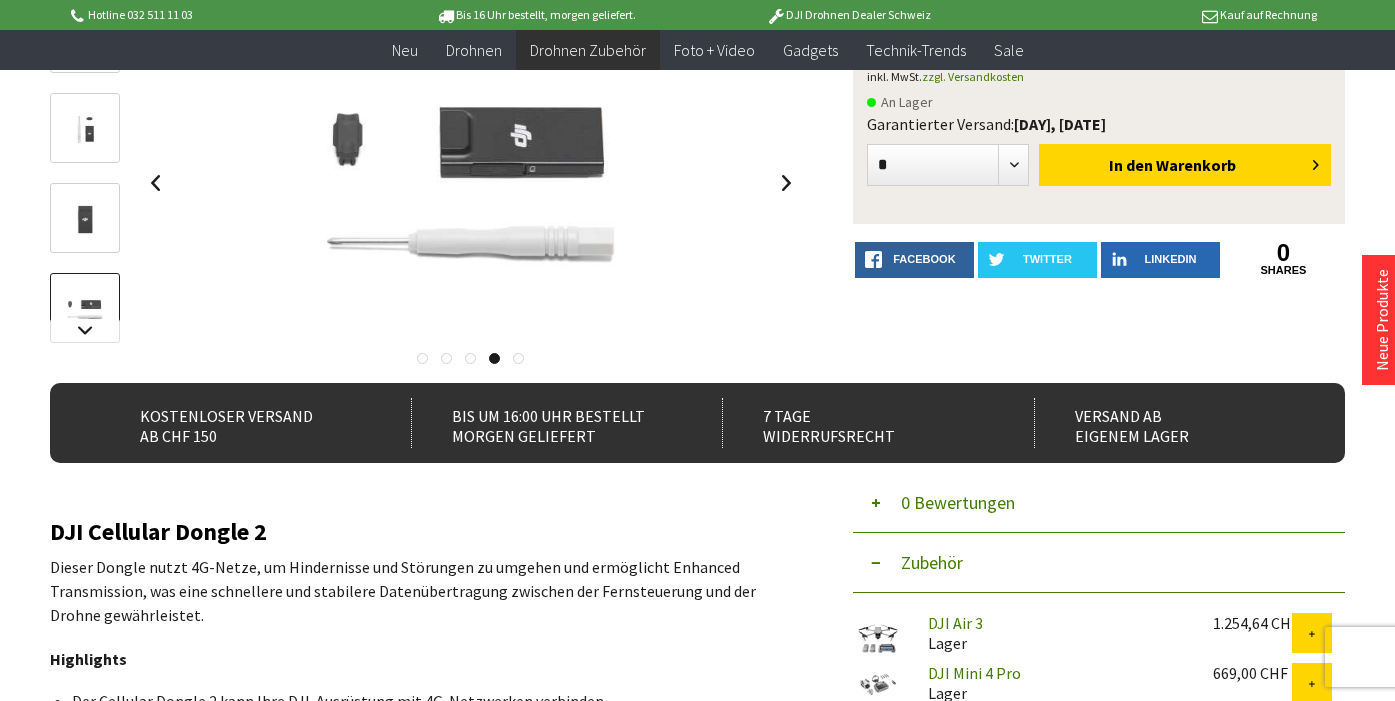 click at bounding box center [518, 358] 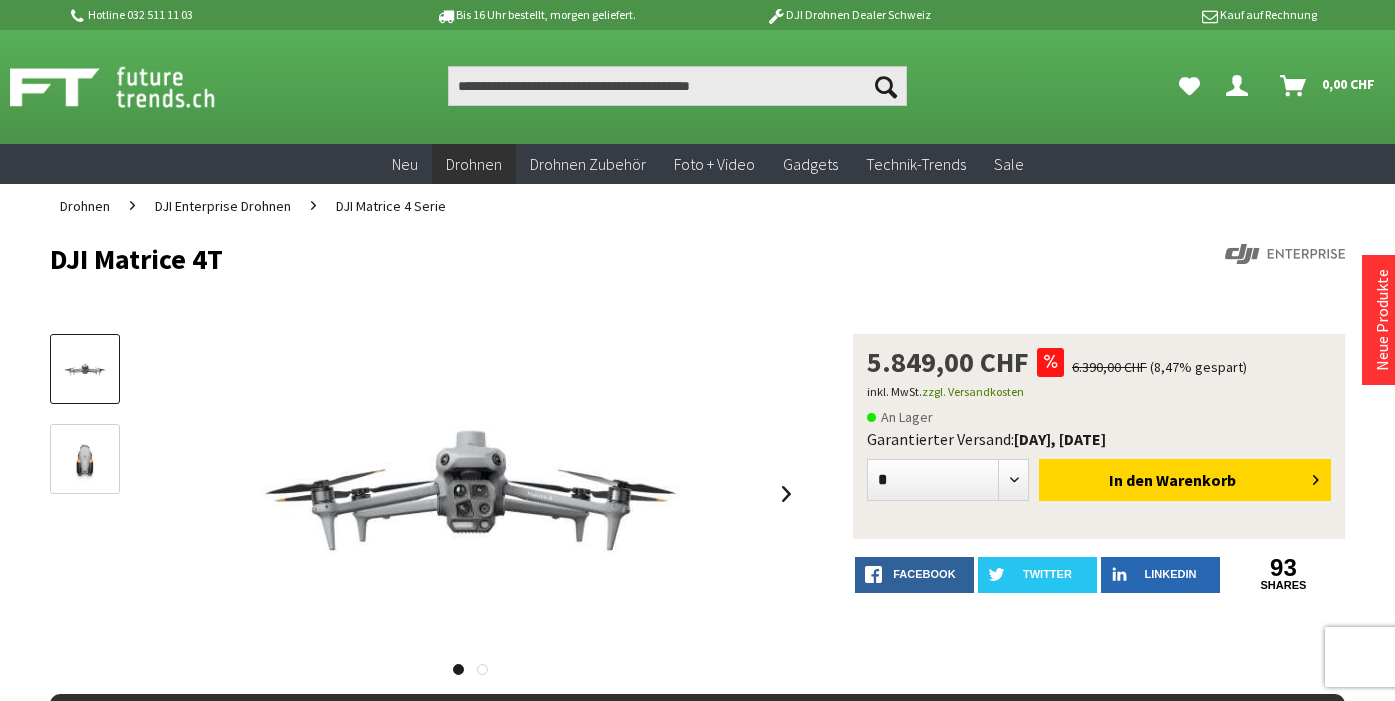 scroll, scrollTop: 0, scrollLeft: 0, axis: both 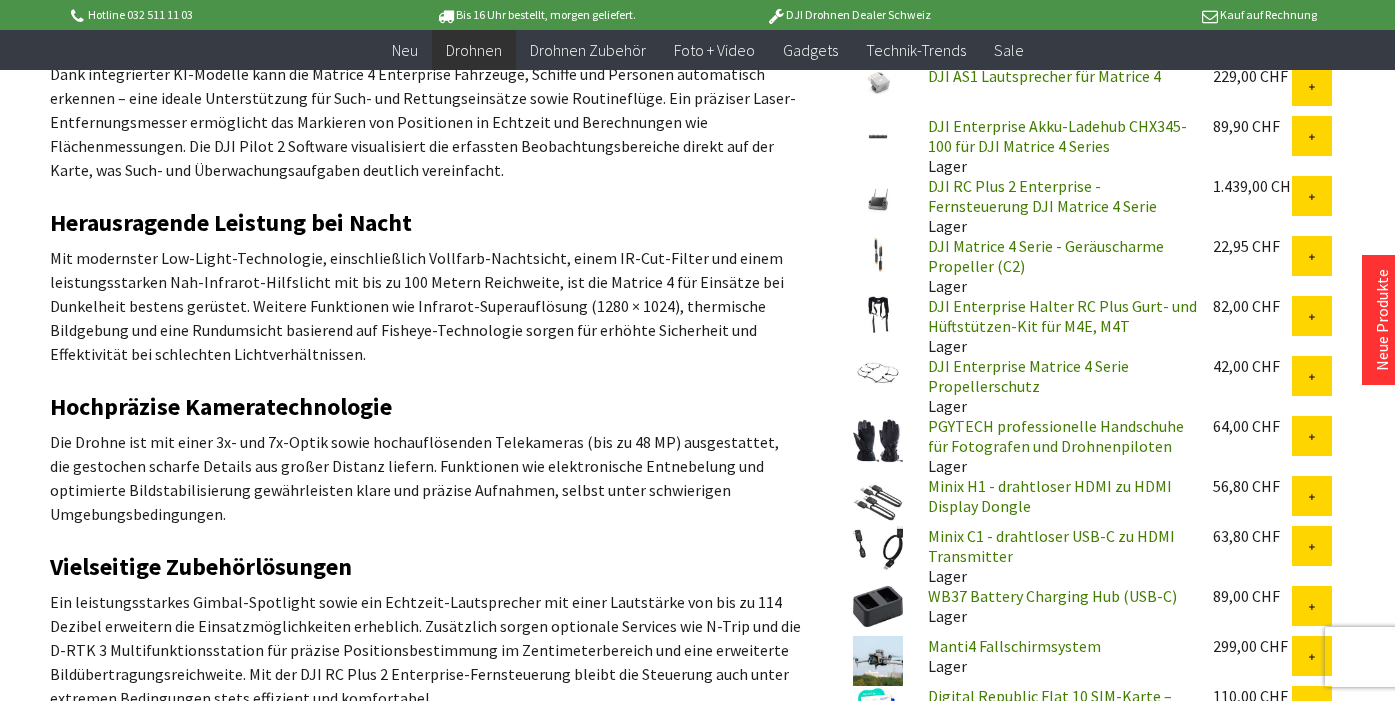 click on "WB37 Battery Charging Hub (USB-C)" at bounding box center [1052, 596] 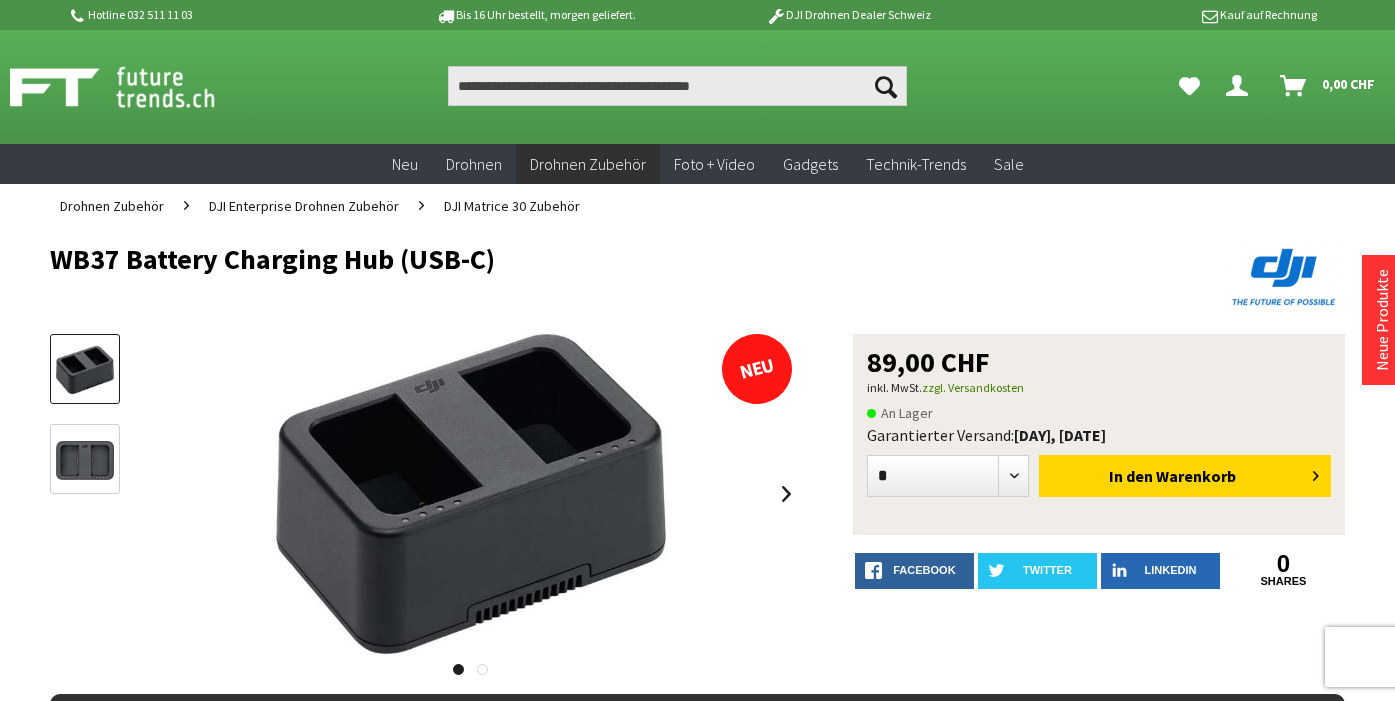 scroll, scrollTop: 0, scrollLeft: 0, axis: both 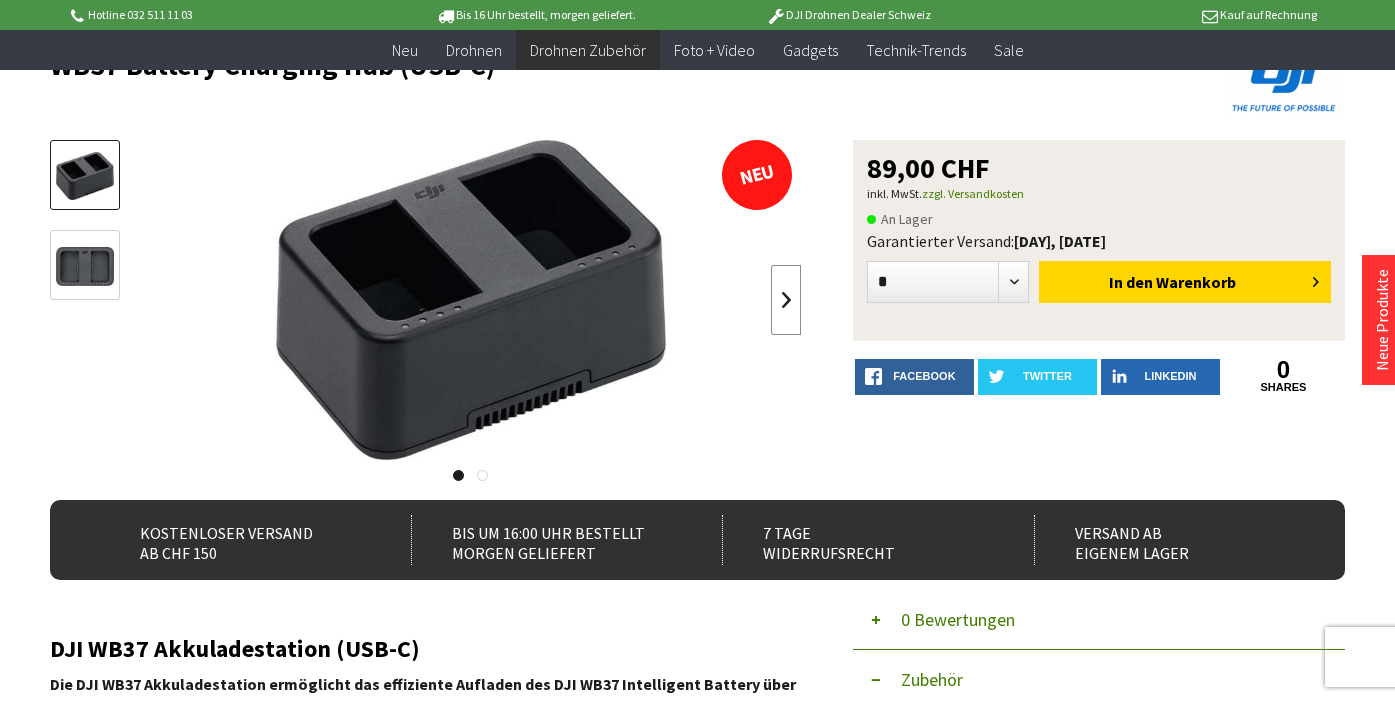 click at bounding box center (786, 300) 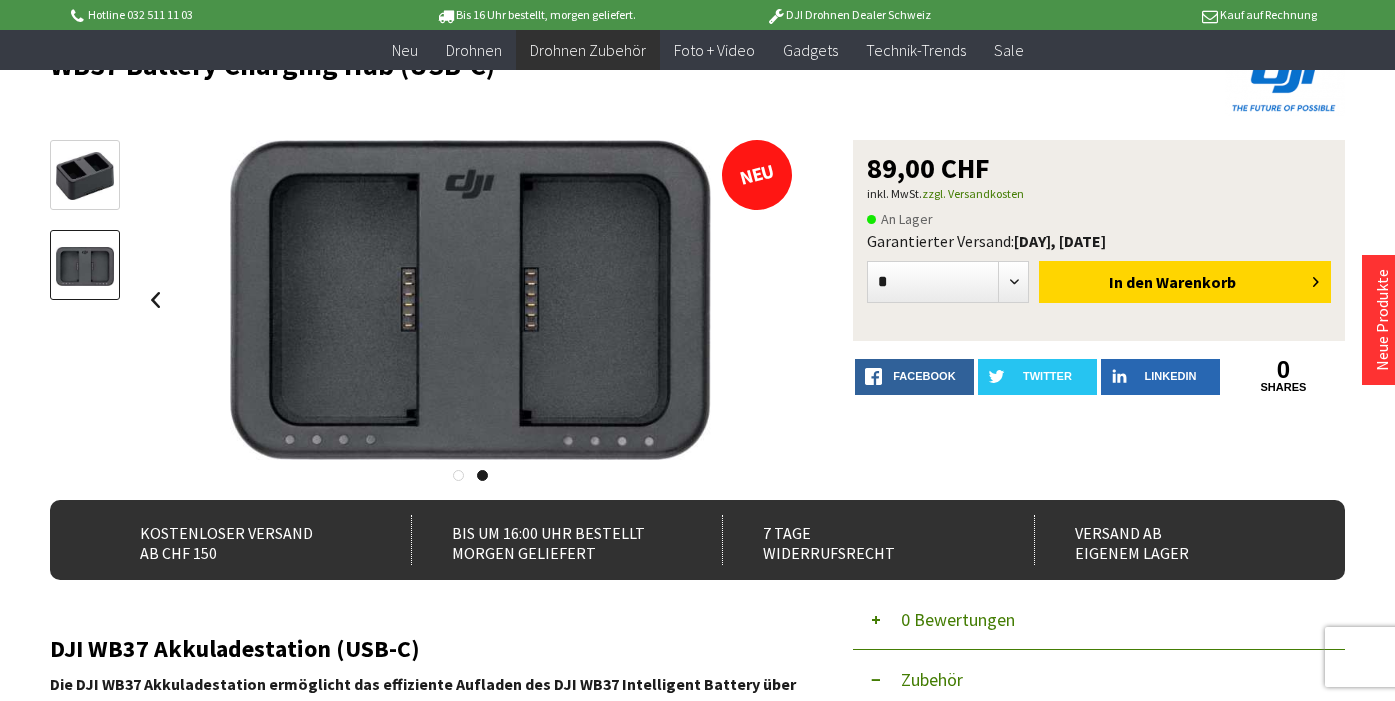 click at bounding box center [85, 175] 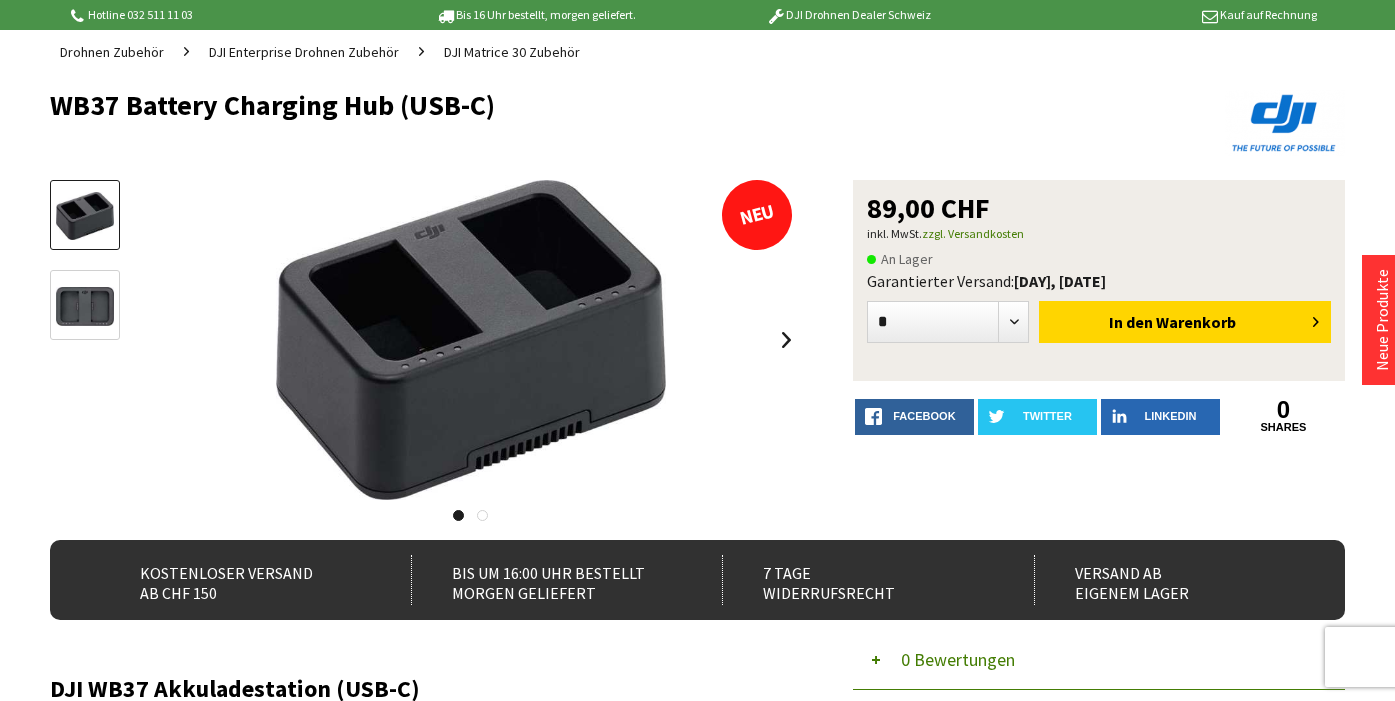 scroll, scrollTop: 0, scrollLeft: 0, axis: both 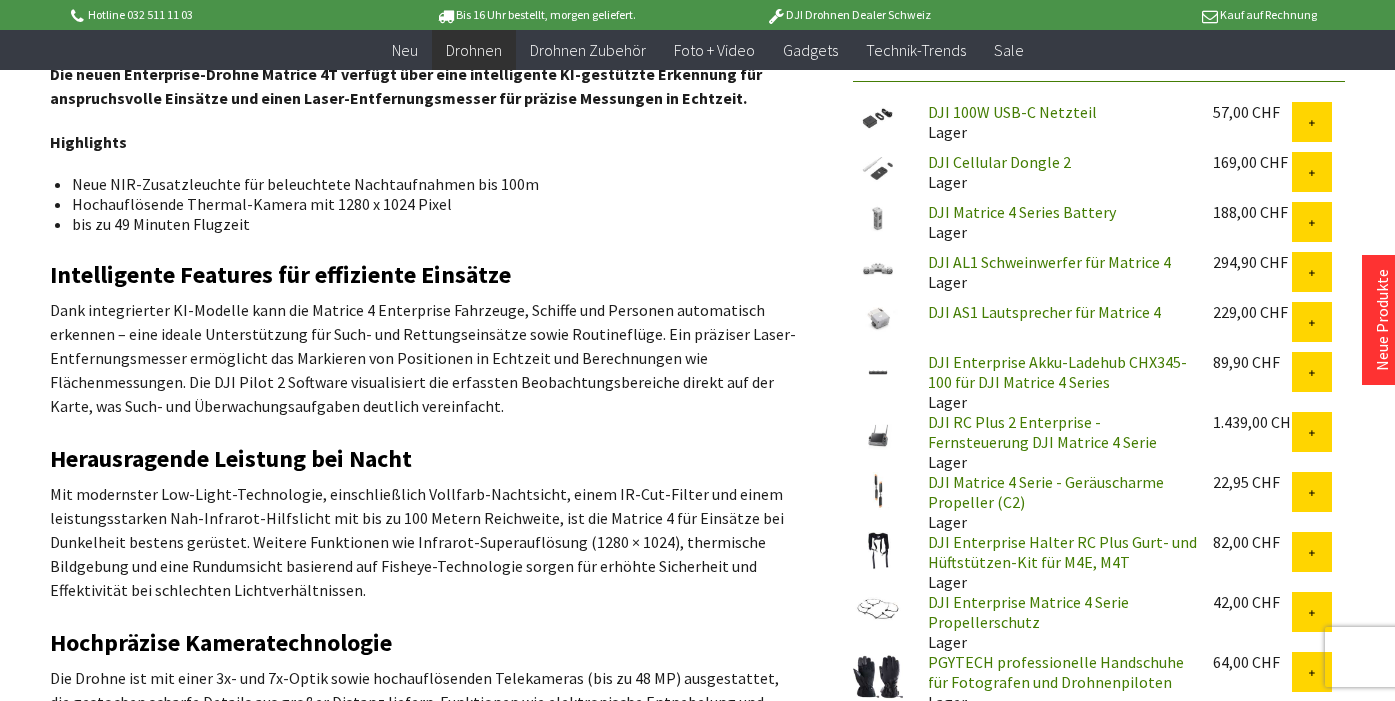 click on "DJI Matrice 4 Series Battery" at bounding box center (1022, 212) 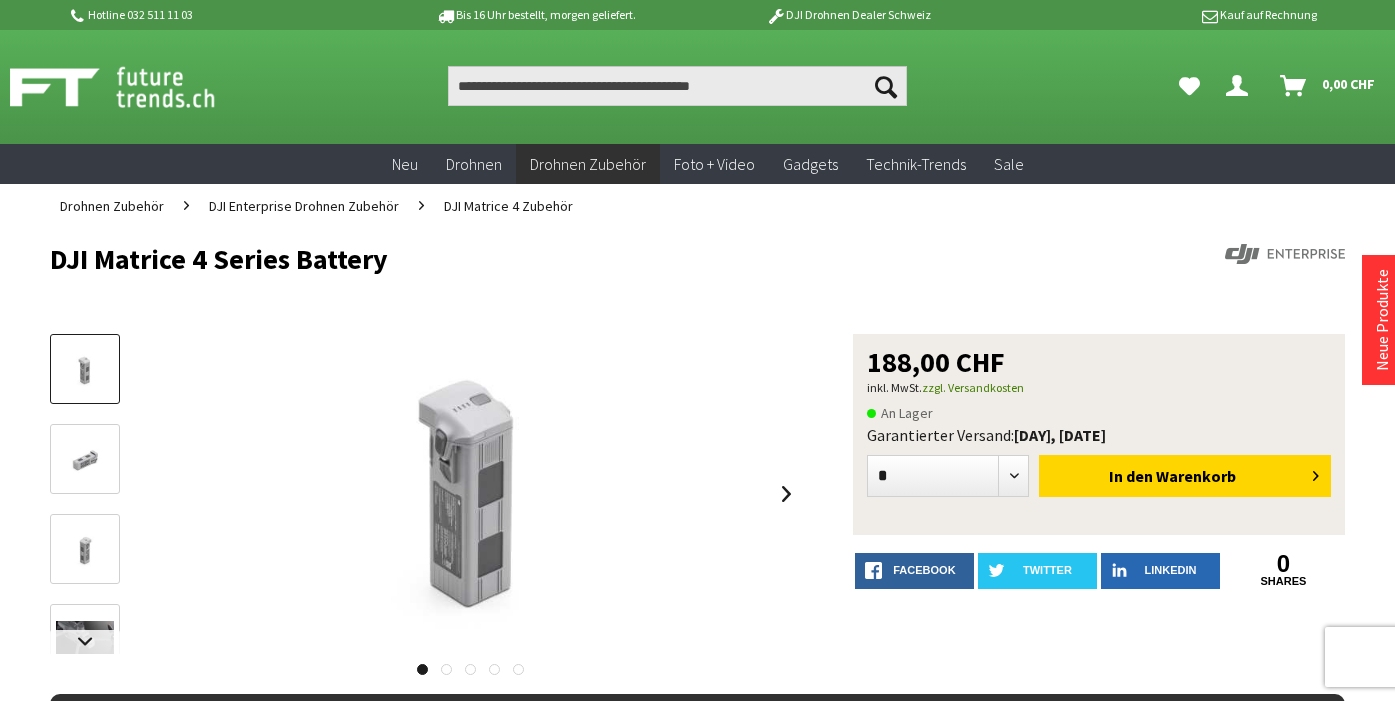 scroll, scrollTop: 0, scrollLeft: 0, axis: both 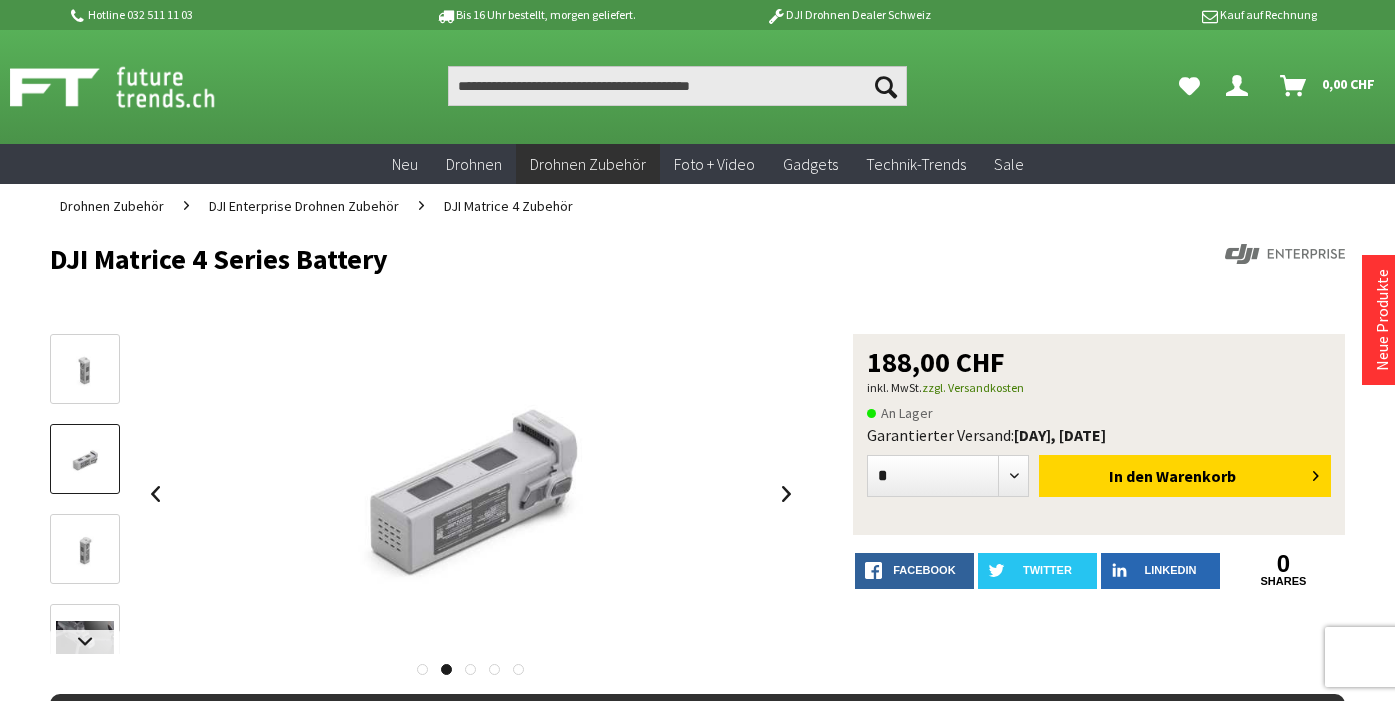 click at bounding box center [85, 550] 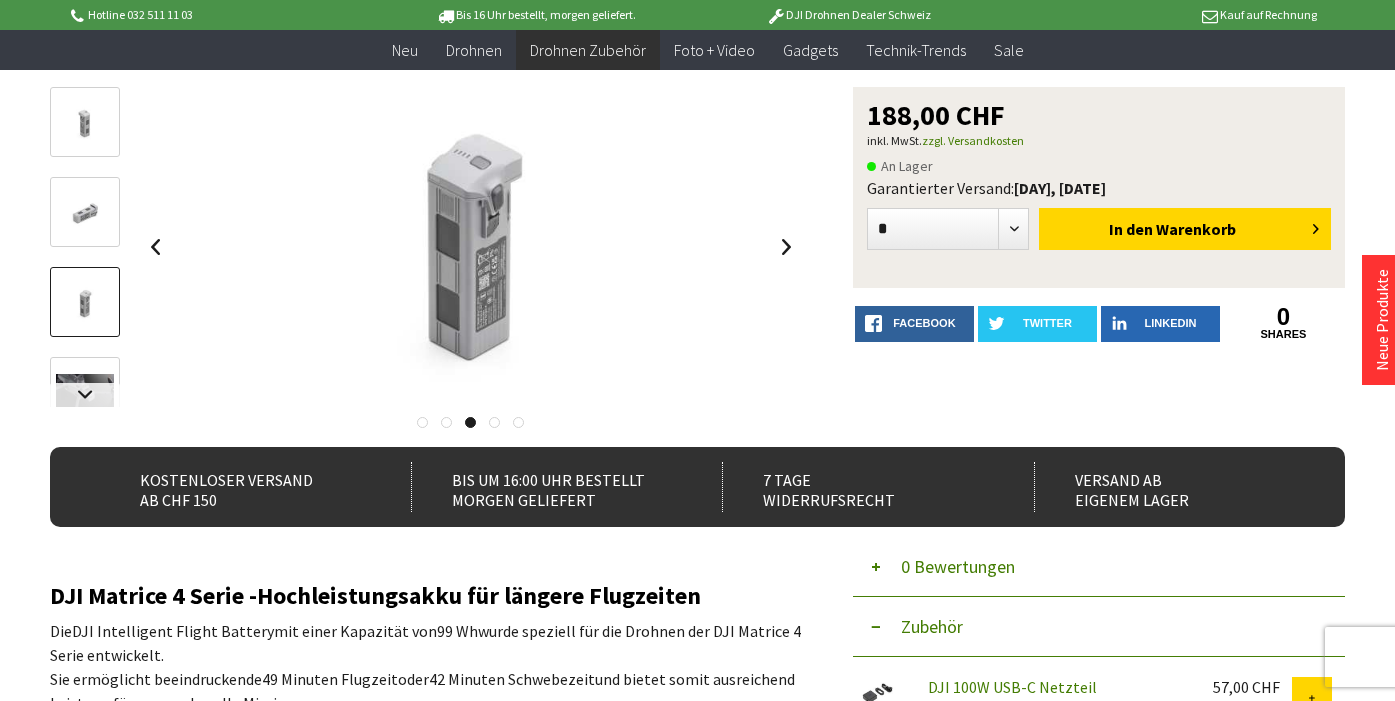 scroll, scrollTop: 234, scrollLeft: 0, axis: vertical 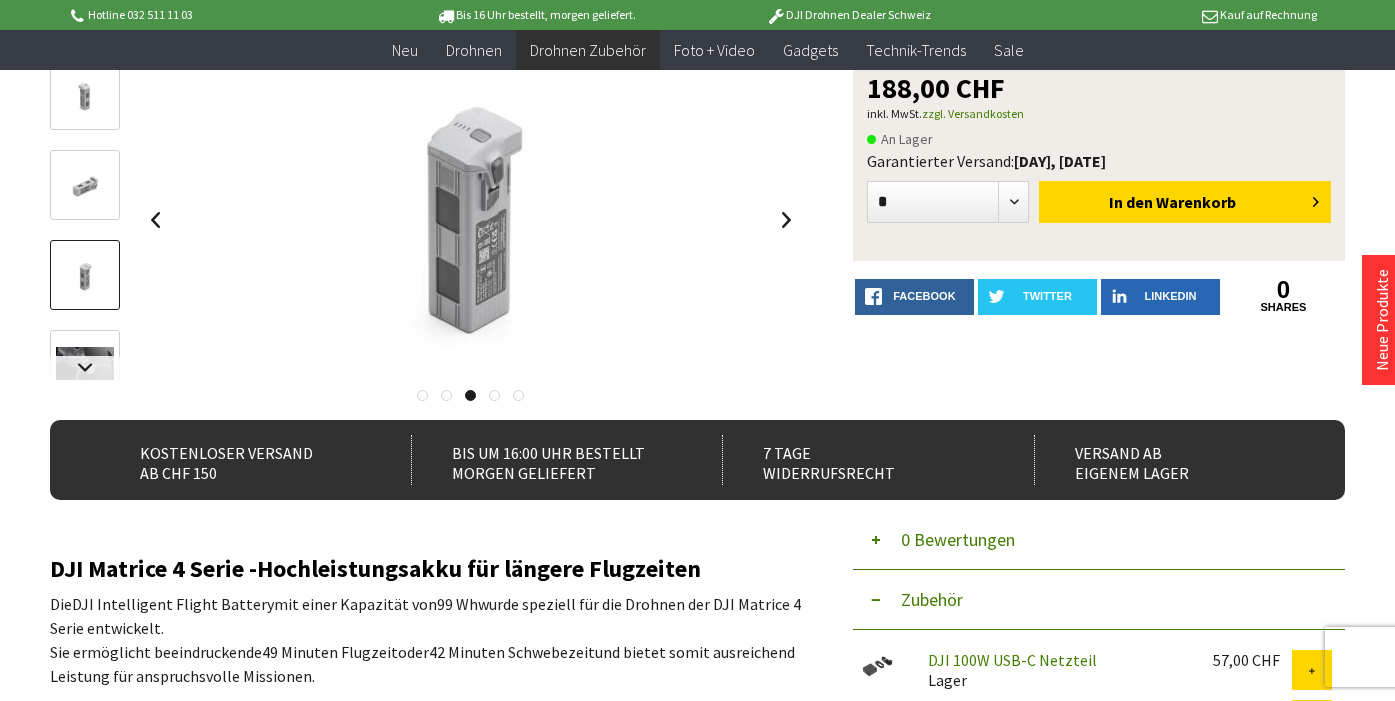 click at bounding box center [85, 365] 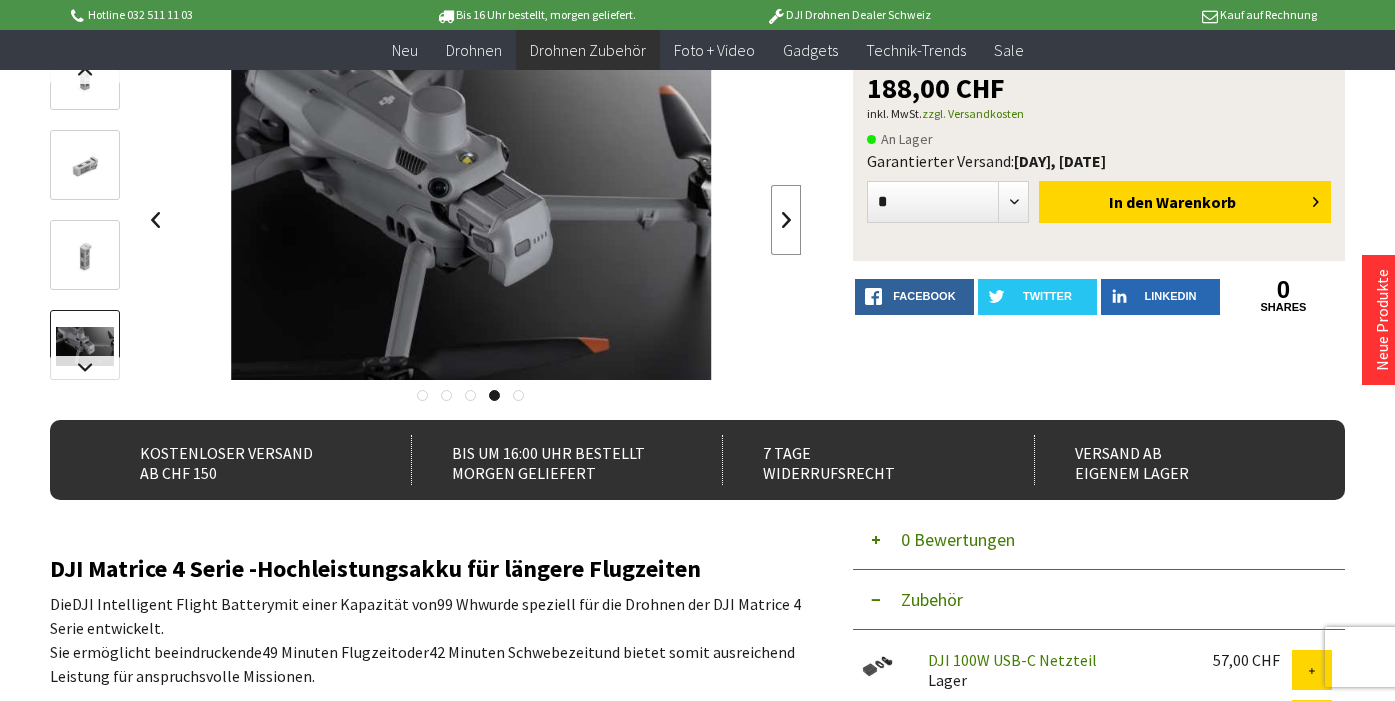 click at bounding box center [786, 220] 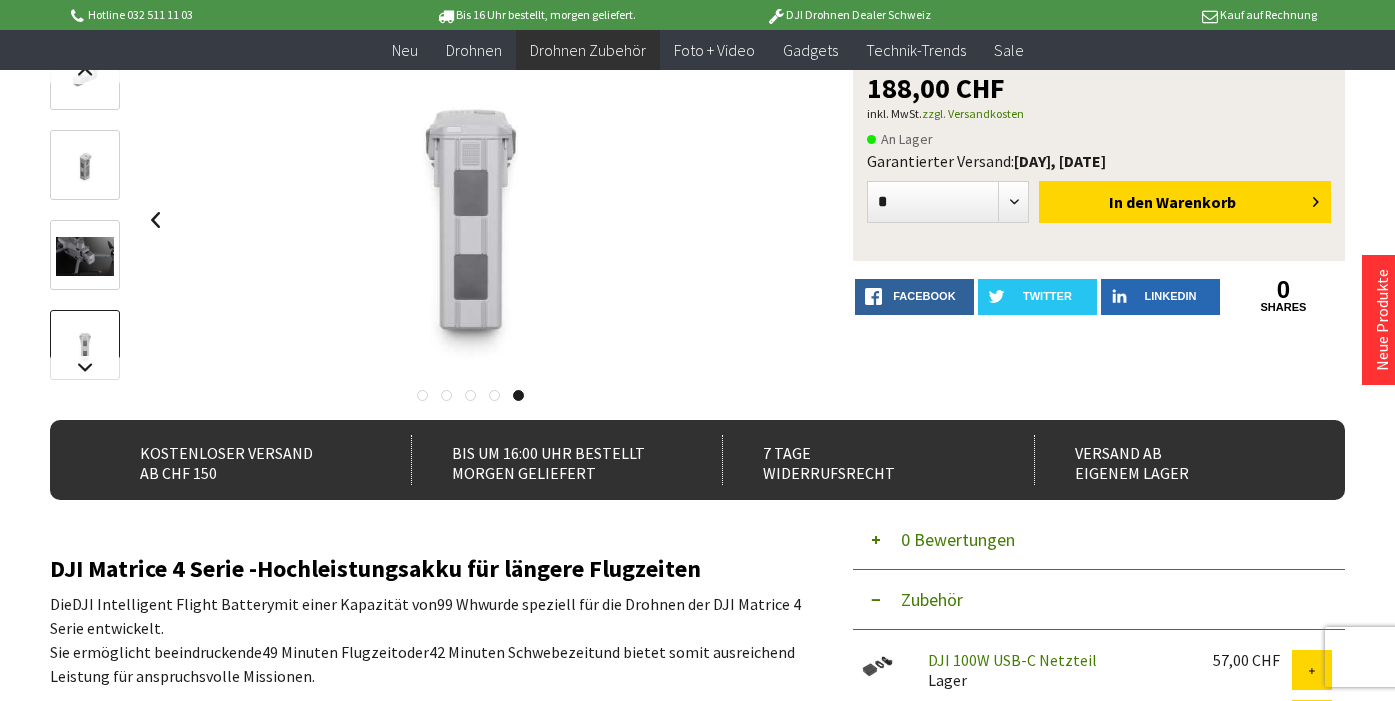 click at bounding box center (85, 166) 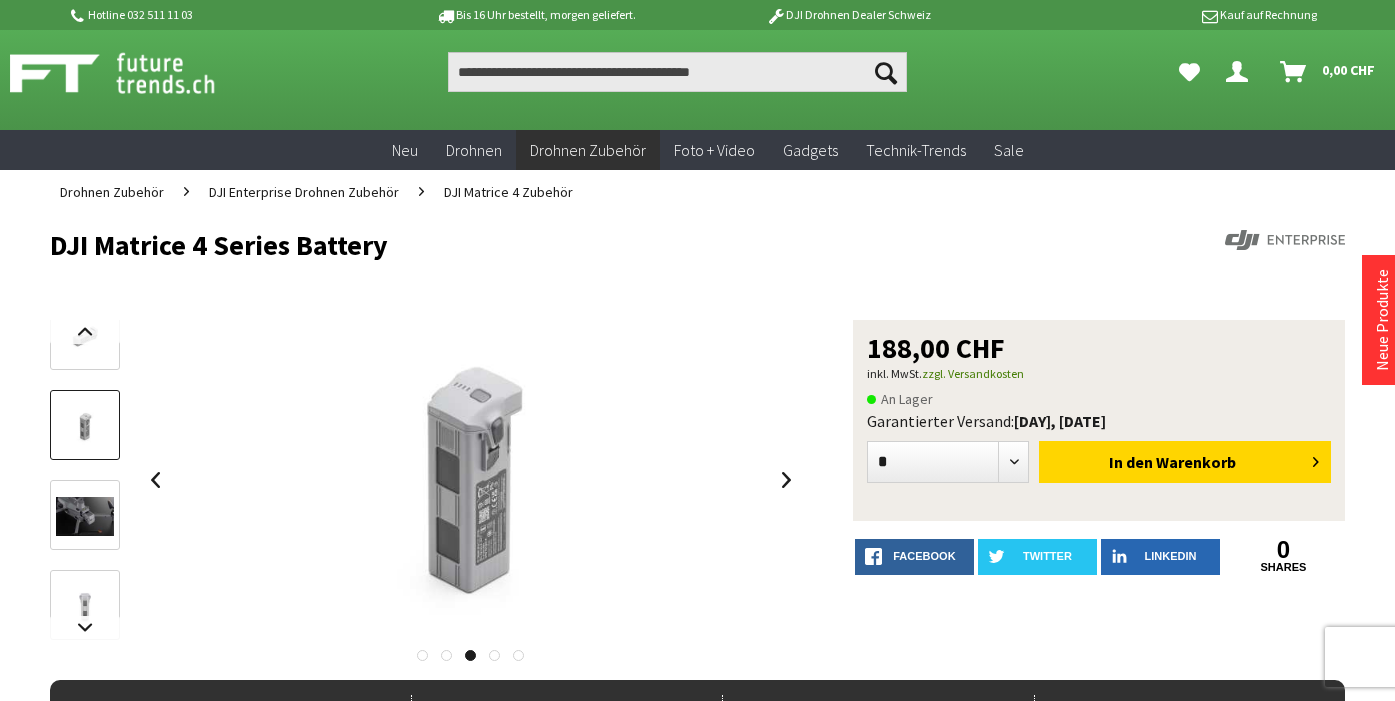 scroll, scrollTop: 11, scrollLeft: 0, axis: vertical 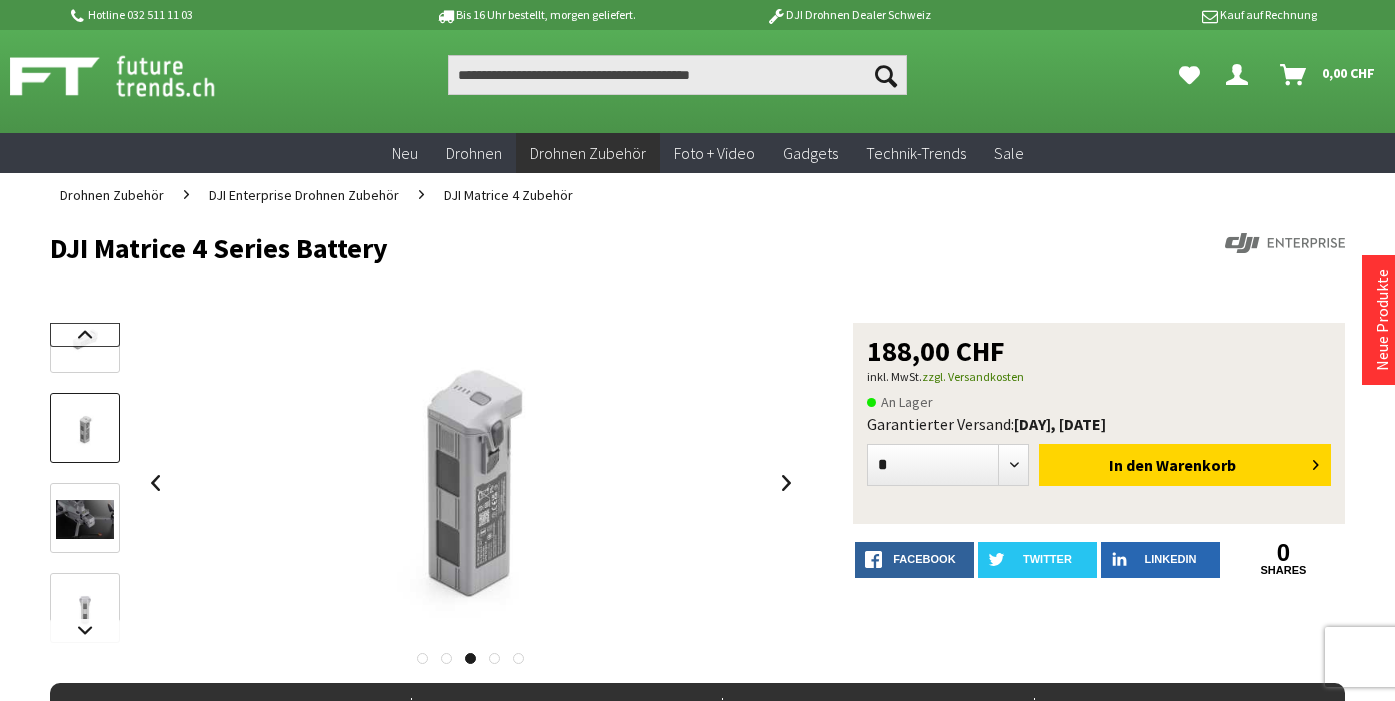 click at bounding box center (85, 335) 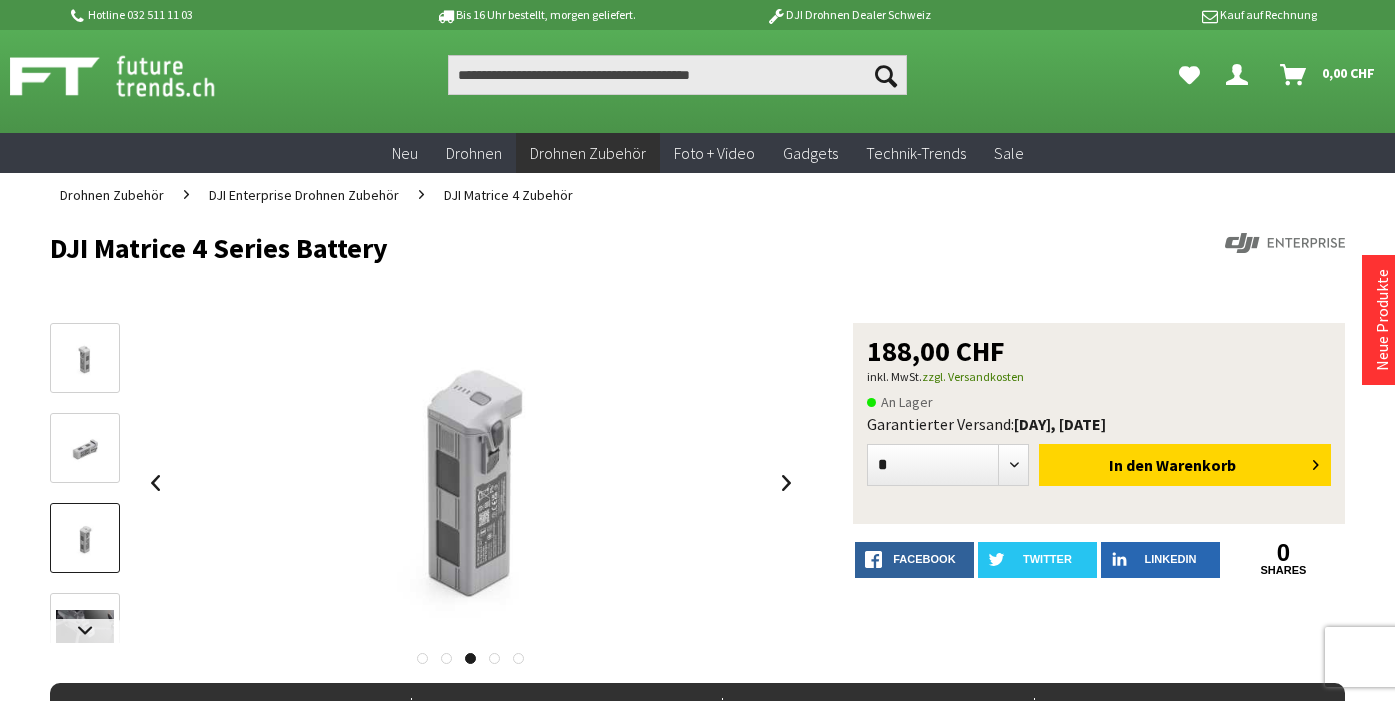 click at bounding box center (85, 359) 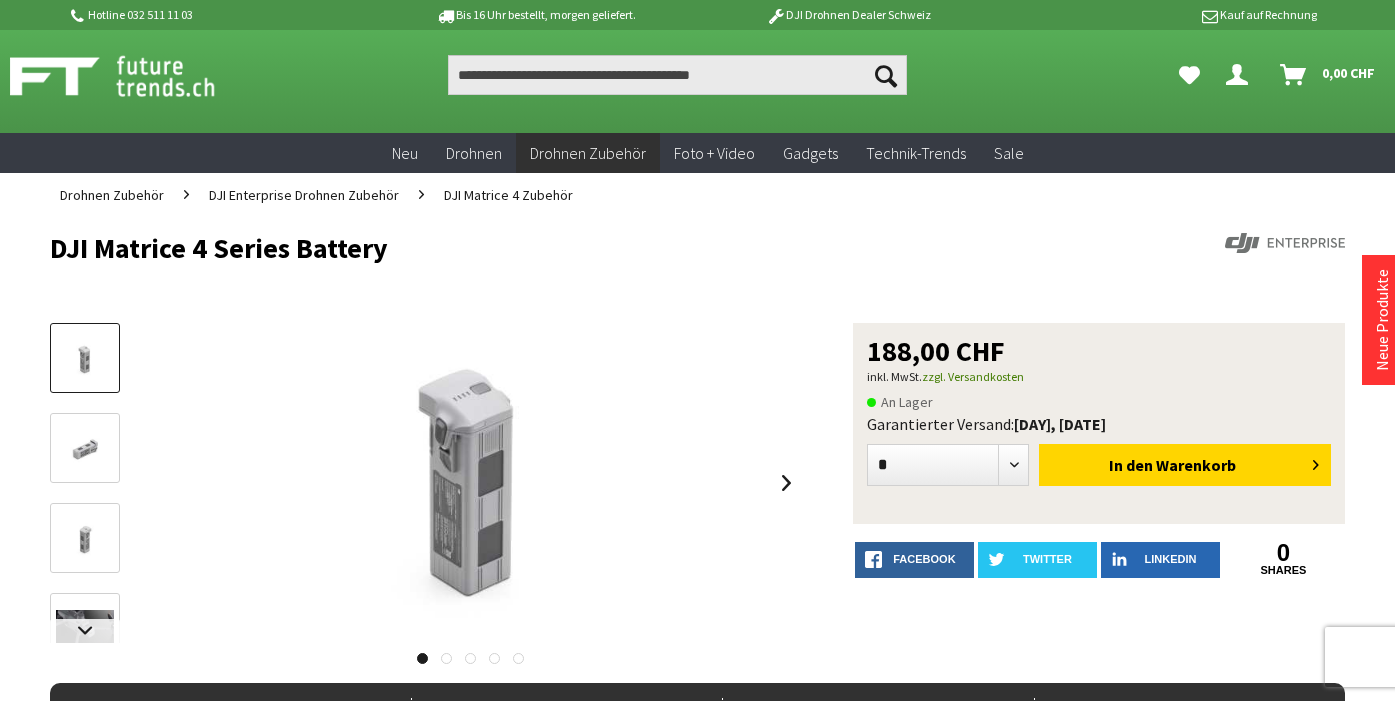 click at bounding box center [85, 449] 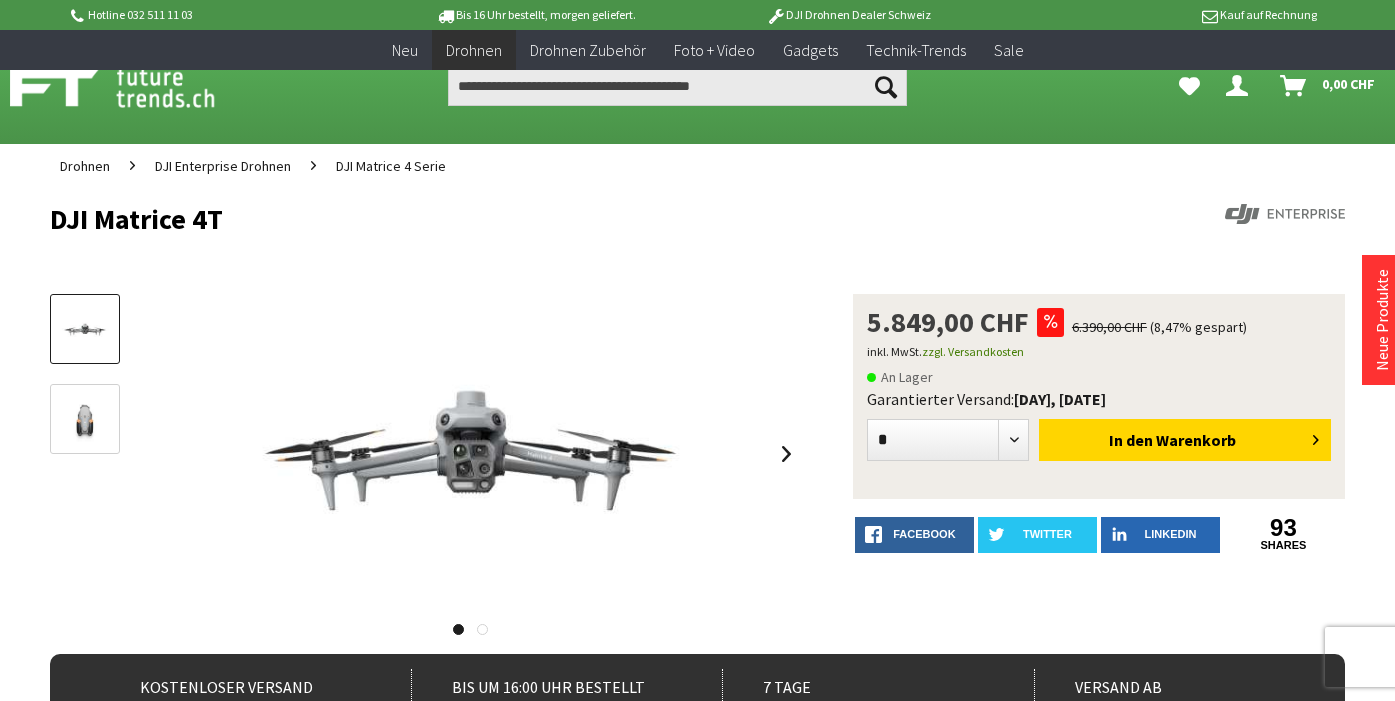 scroll, scrollTop: 782, scrollLeft: 0, axis: vertical 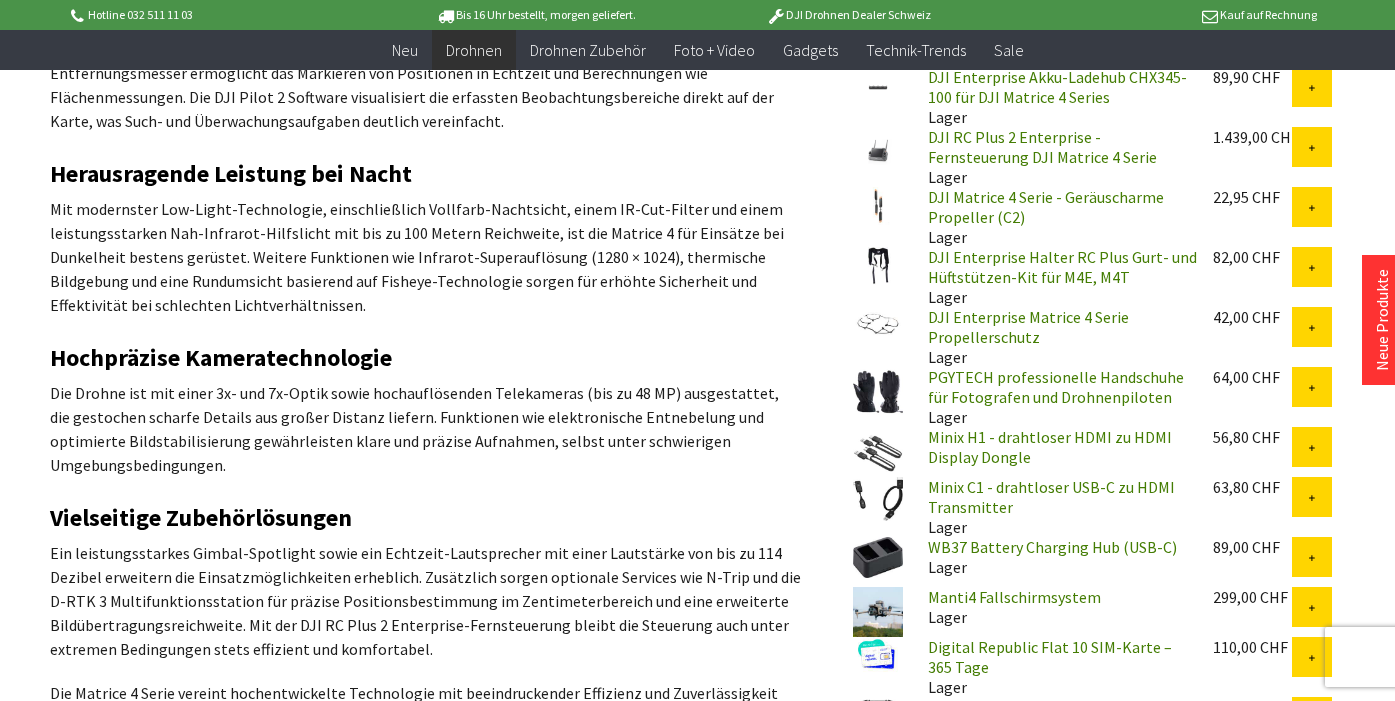 click on "WB37 Battery Charging Hub (USB-C)" at bounding box center (1052, 547) 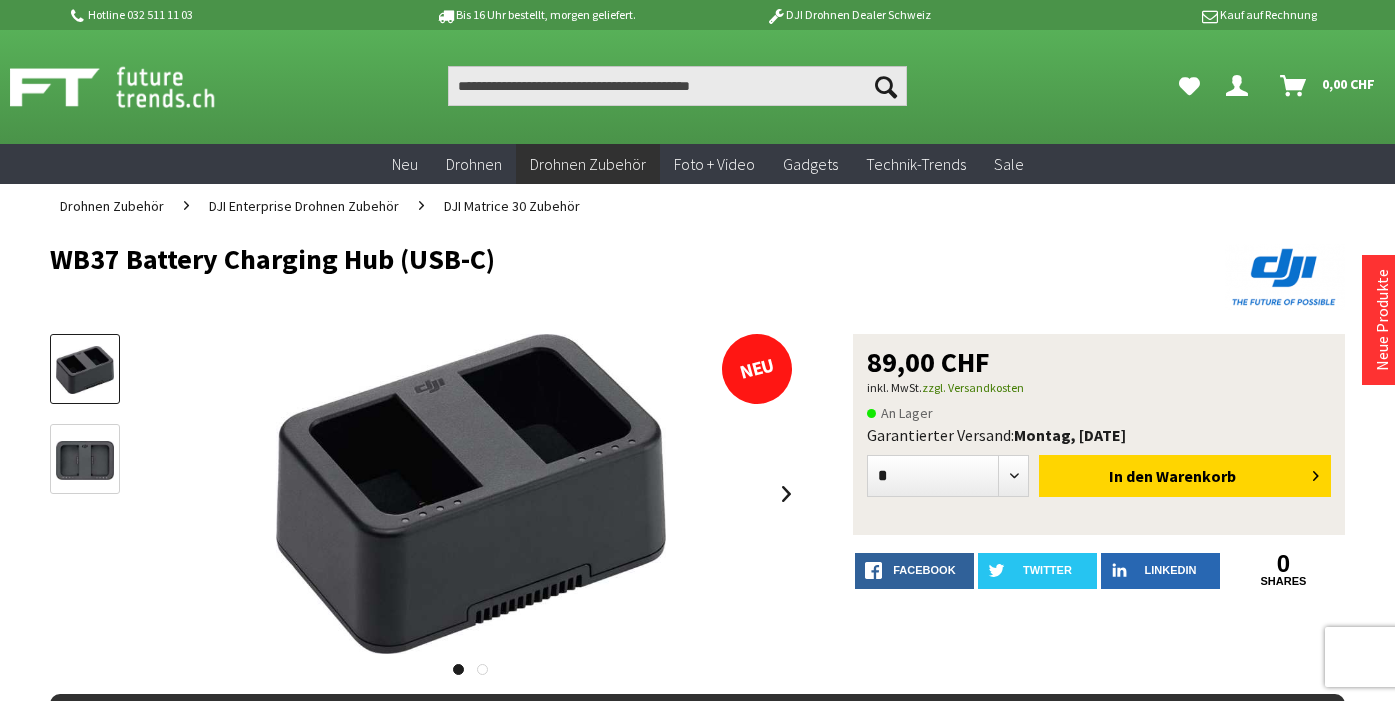 scroll, scrollTop: 0, scrollLeft: 0, axis: both 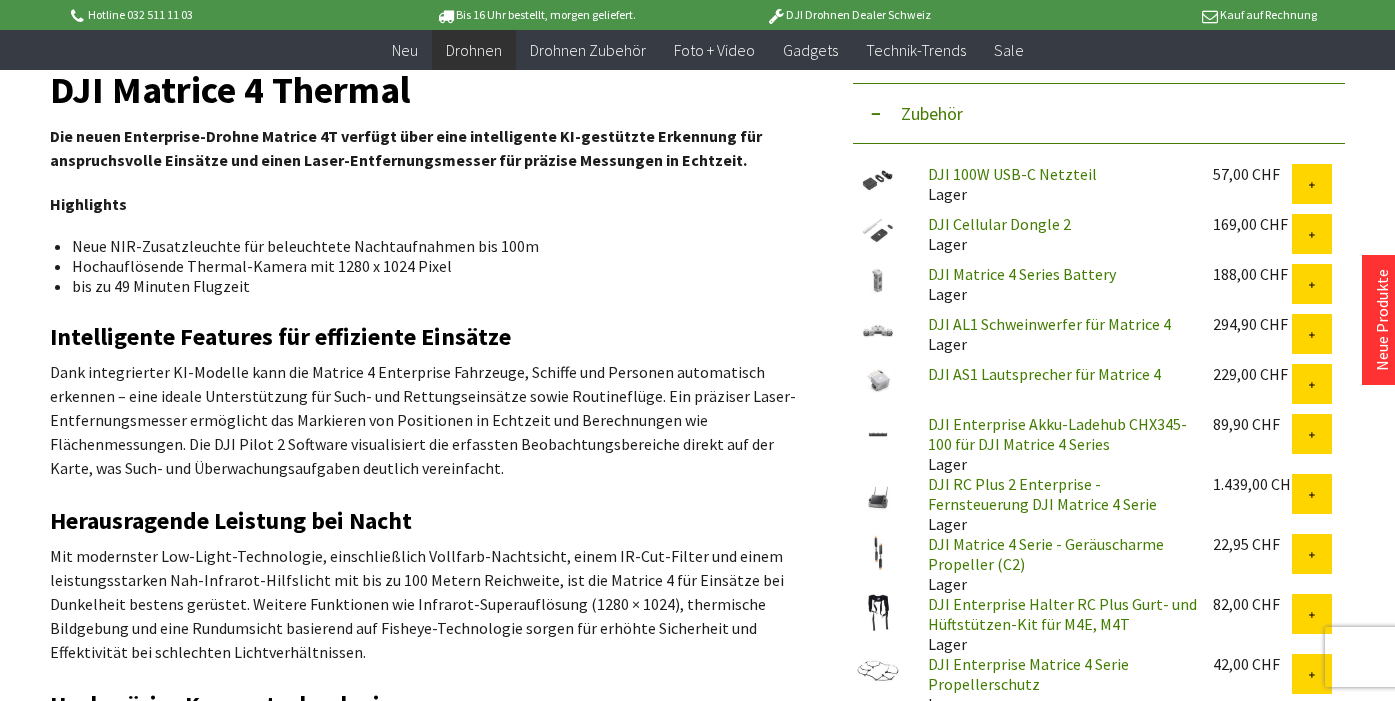 click on "DJI Enterprise Akku-Ladehub CHX345-100 für DJI Matrice 4 Series" at bounding box center [1057, 434] 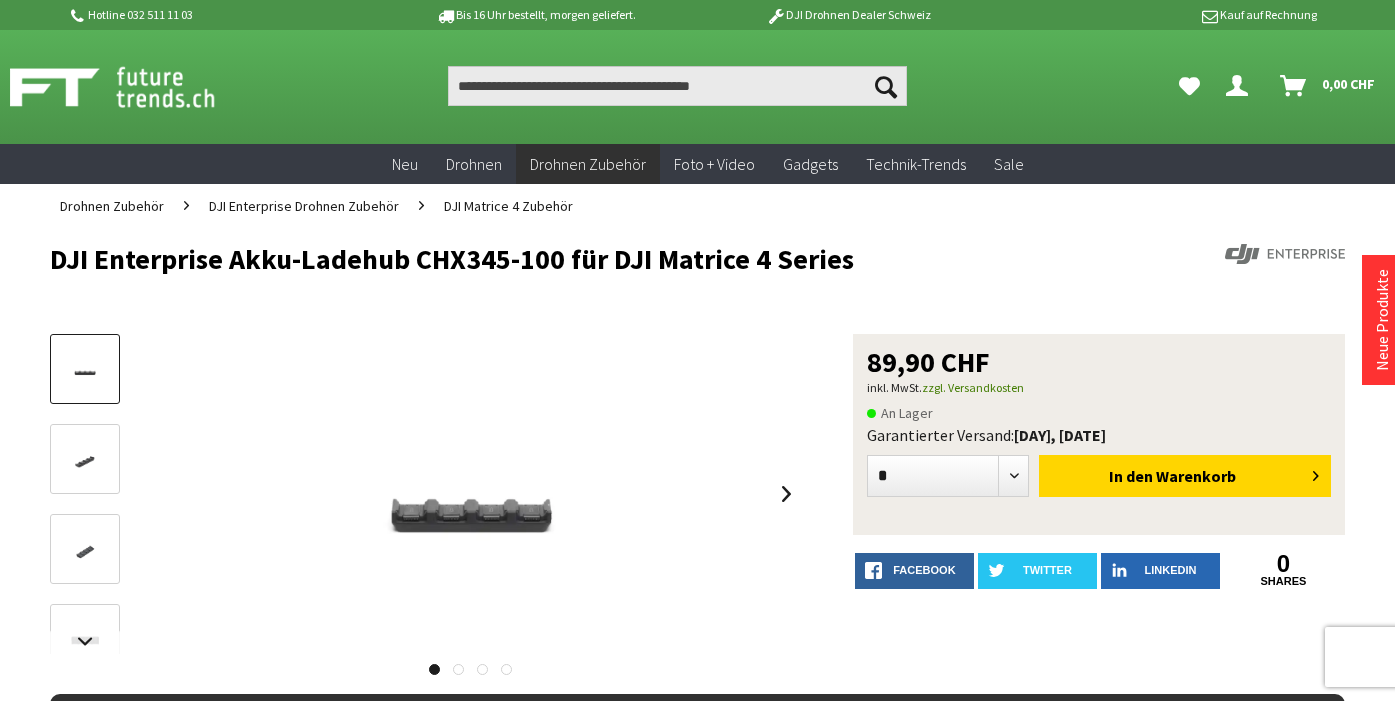 scroll, scrollTop: 0, scrollLeft: 0, axis: both 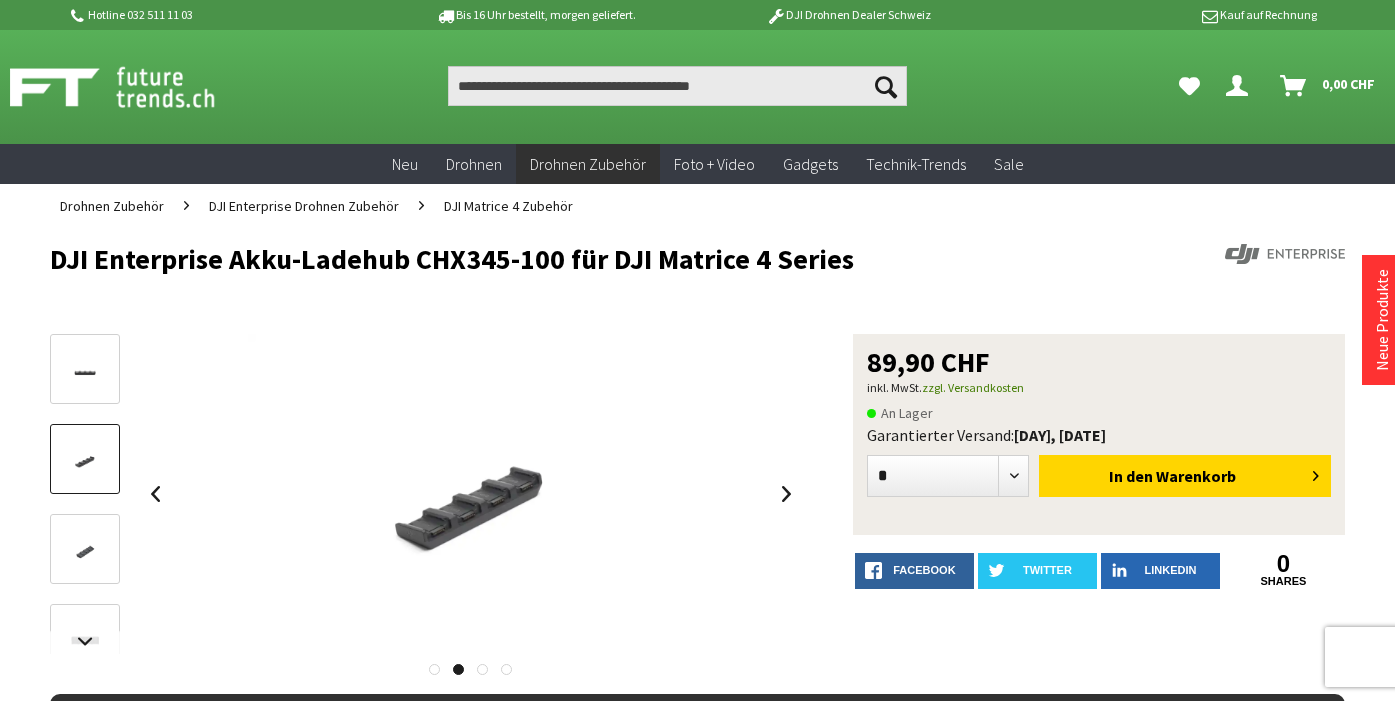 click at bounding box center [85, 550] 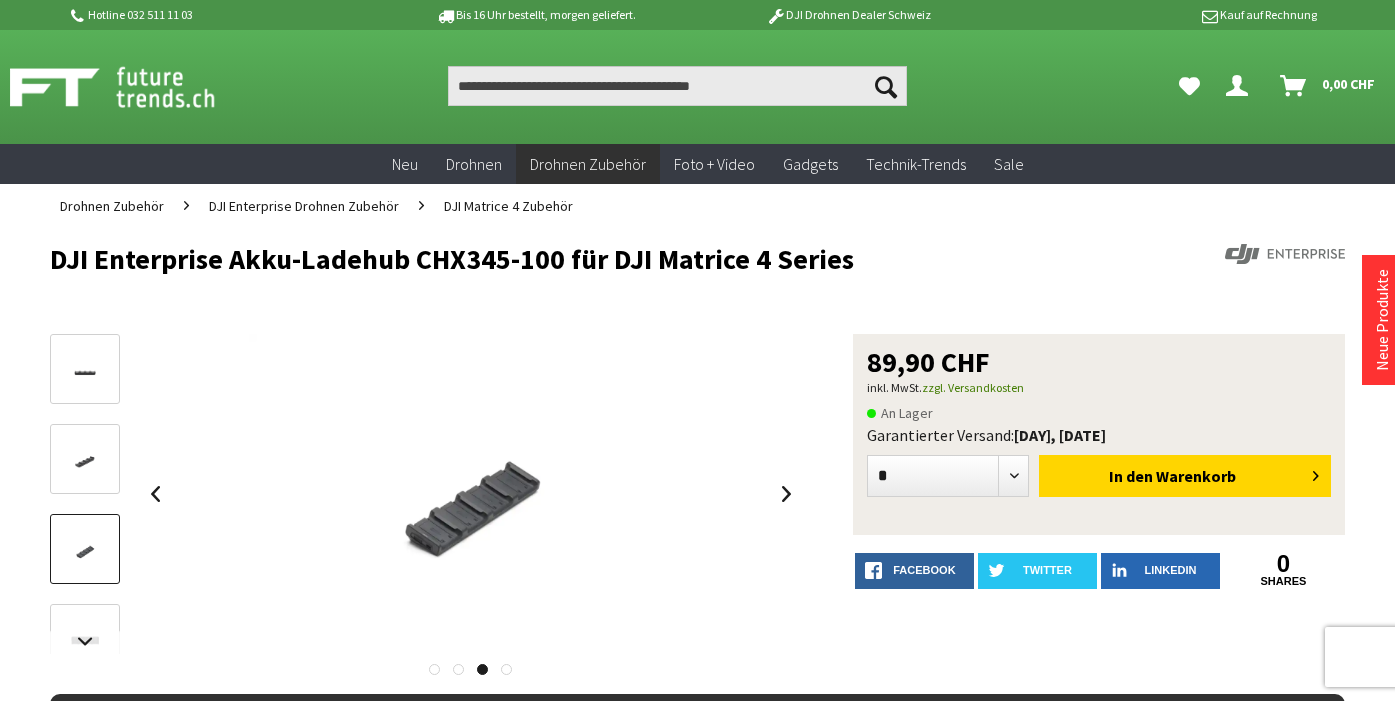 click at bounding box center (85, 640) 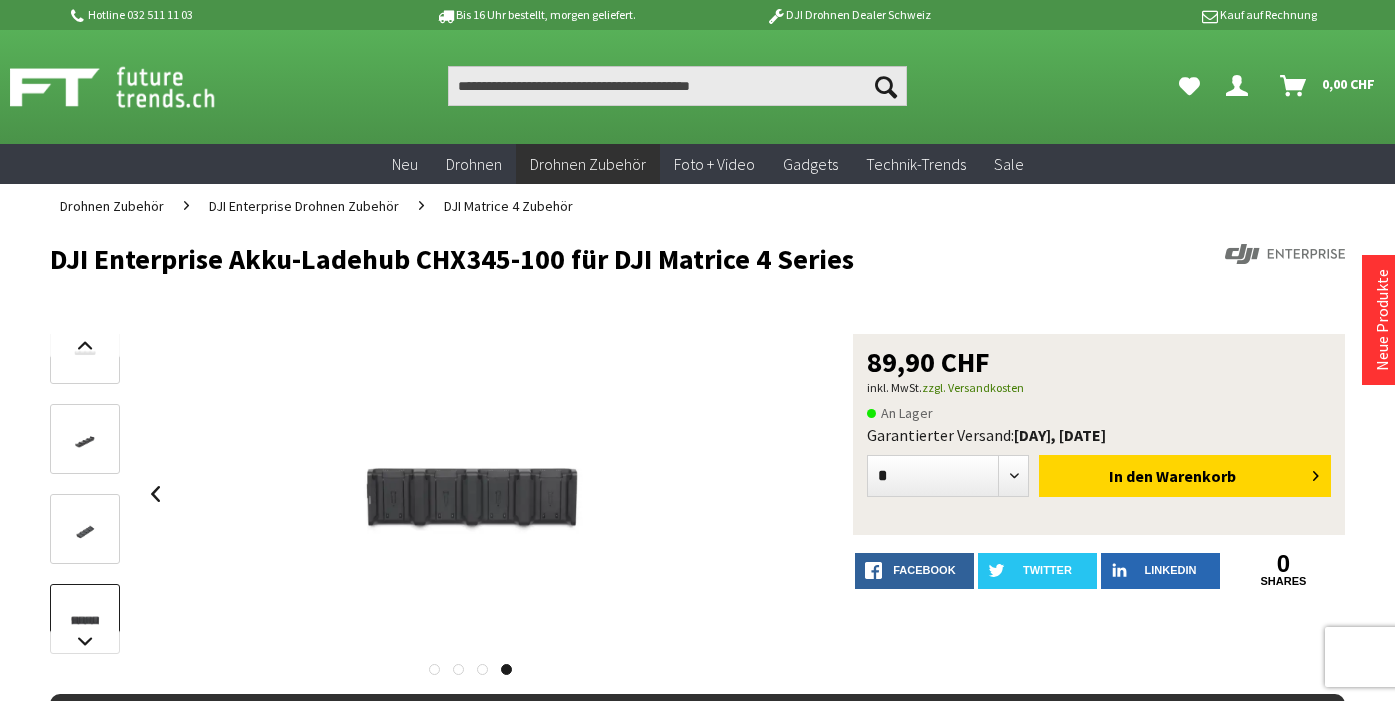 click at bounding box center [85, 350] 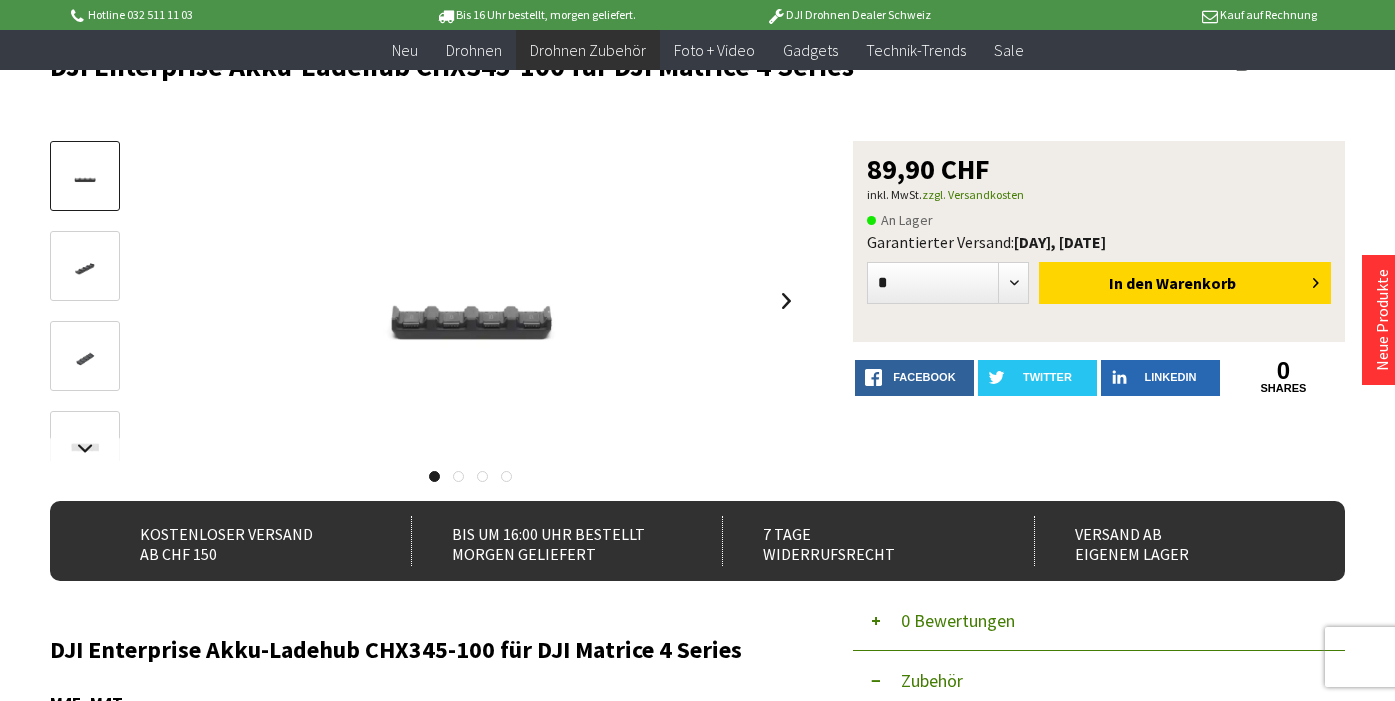 scroll, scrollTop: 150, scrollLeft: 0, axis: vertical 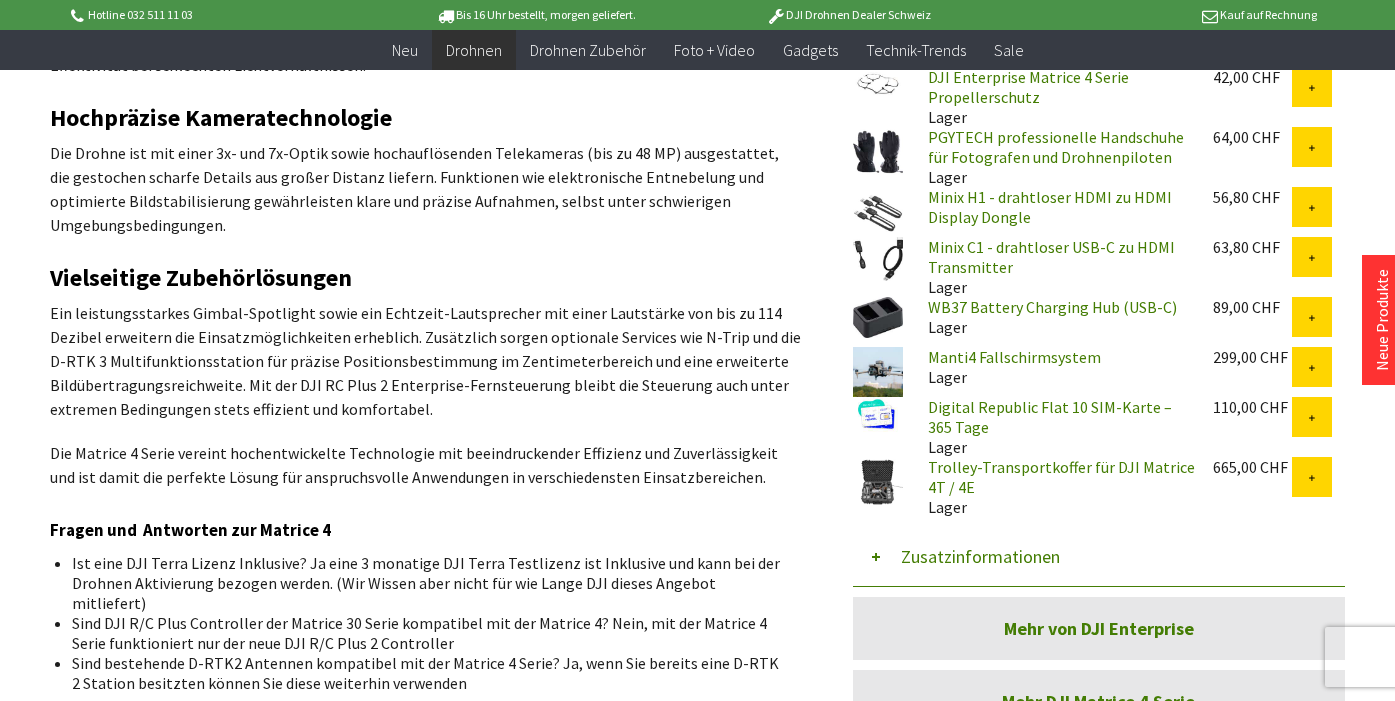 click on "Digital Republic Flat 10 SIM-Karte – 365 Tage" at bounding box center [1050, 417] 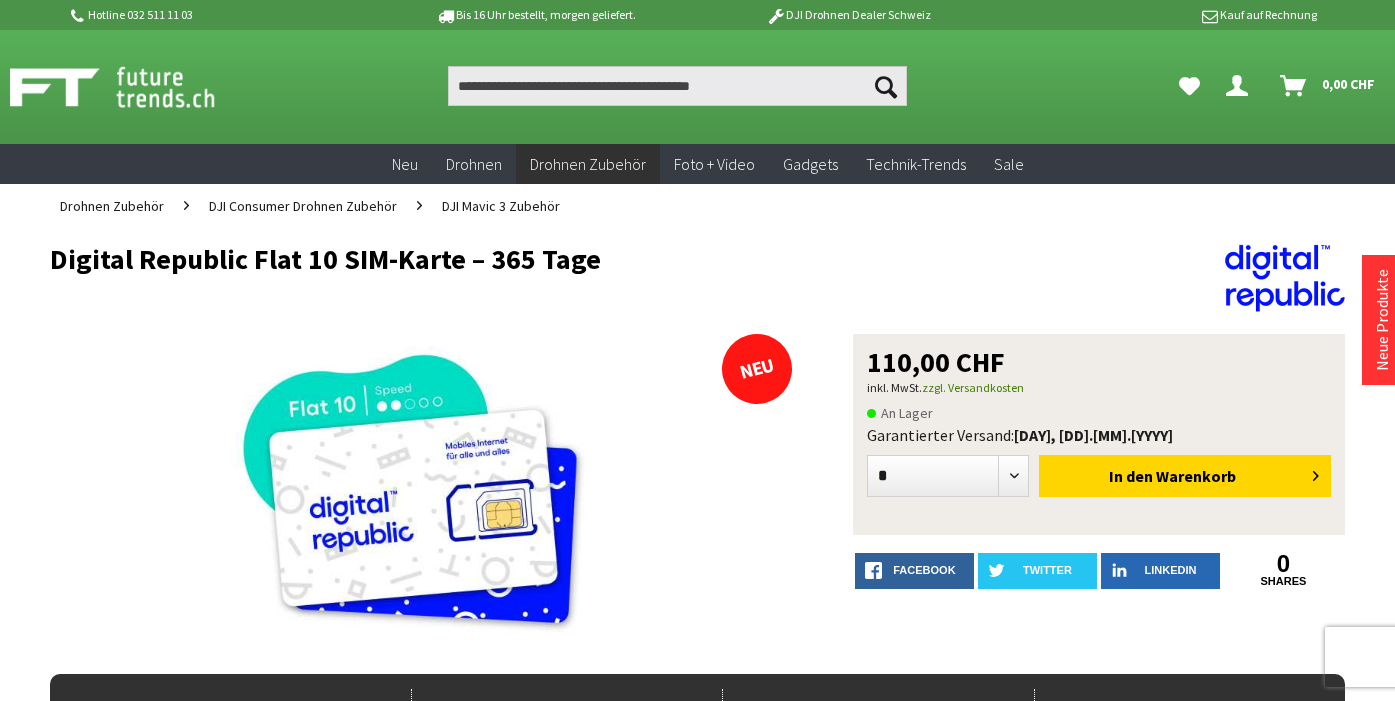 scroll, scrollTop: 0, scrollLeft: 0, axis: both 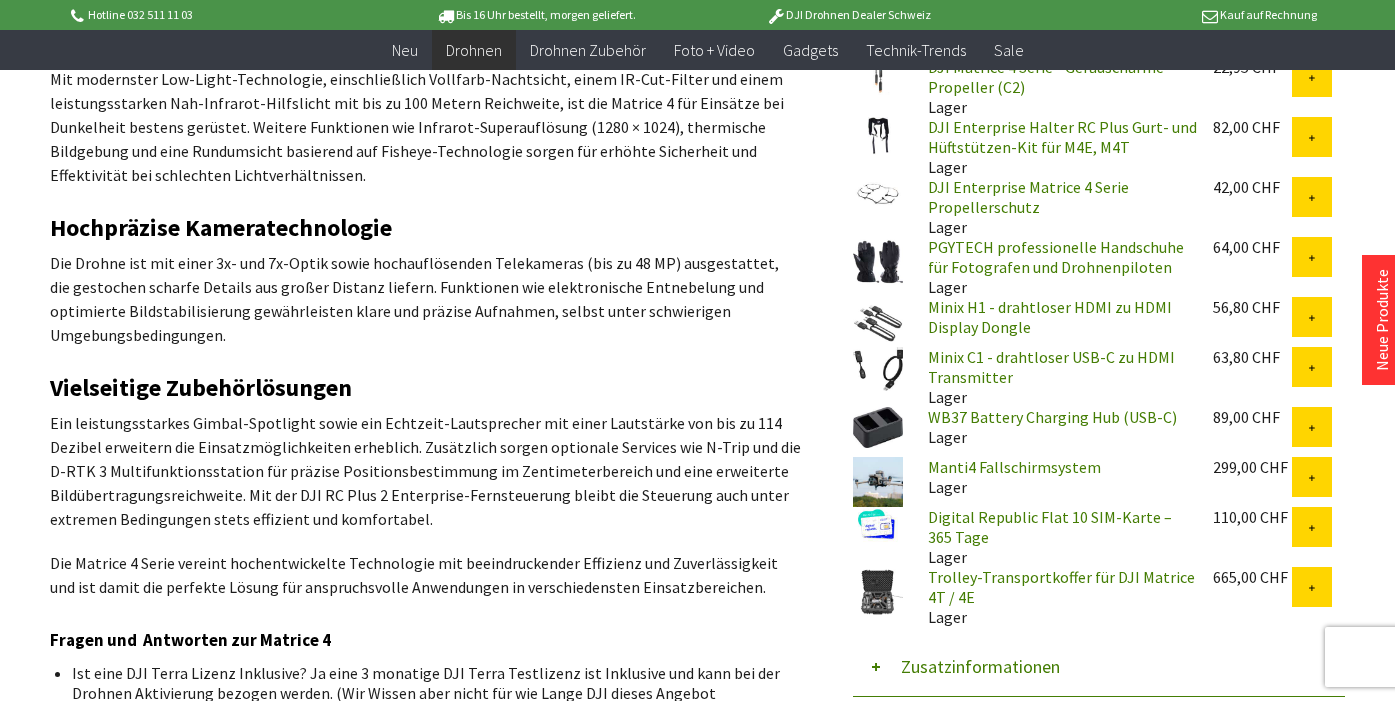 click on "PGYTECH professionelle Handschuhe für Fotografen und Drohnenpiloten" at bounding box center [1056, 257] 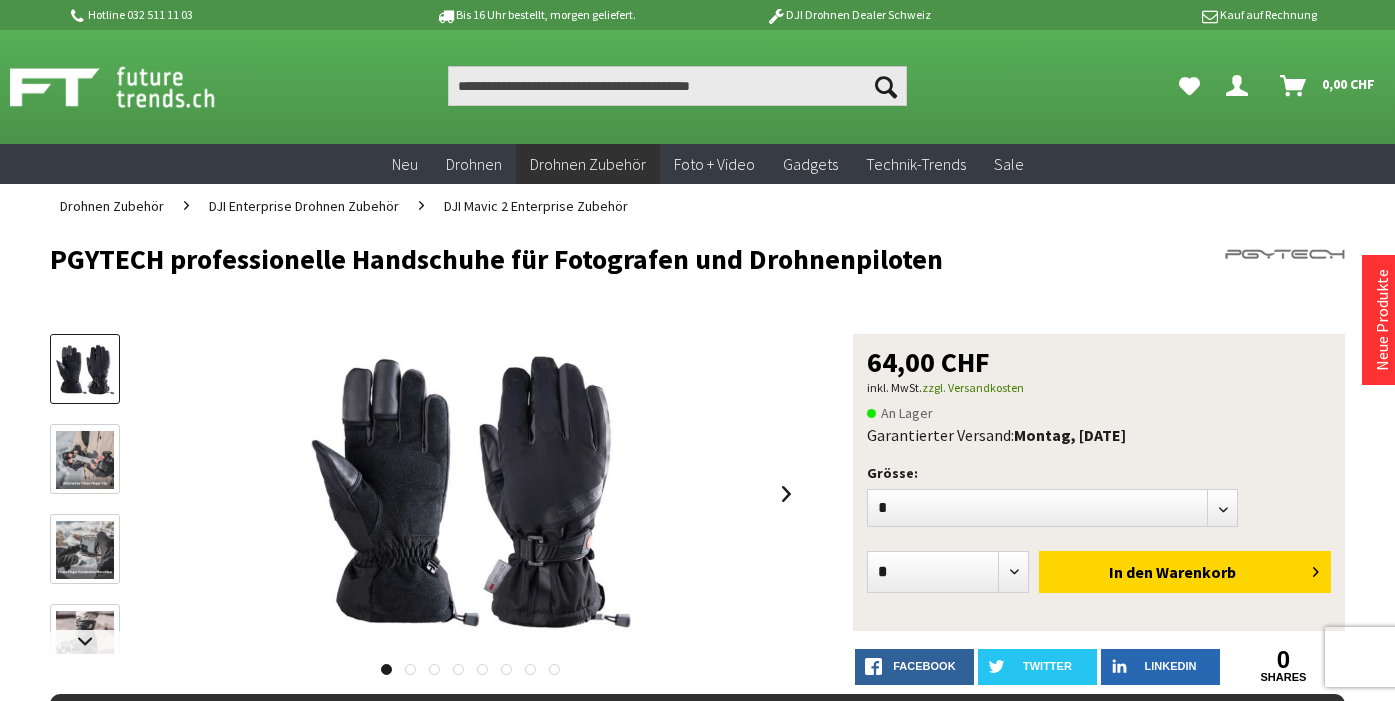 scroll, scrollTop: 0, scrollLeft: 0, axis: both 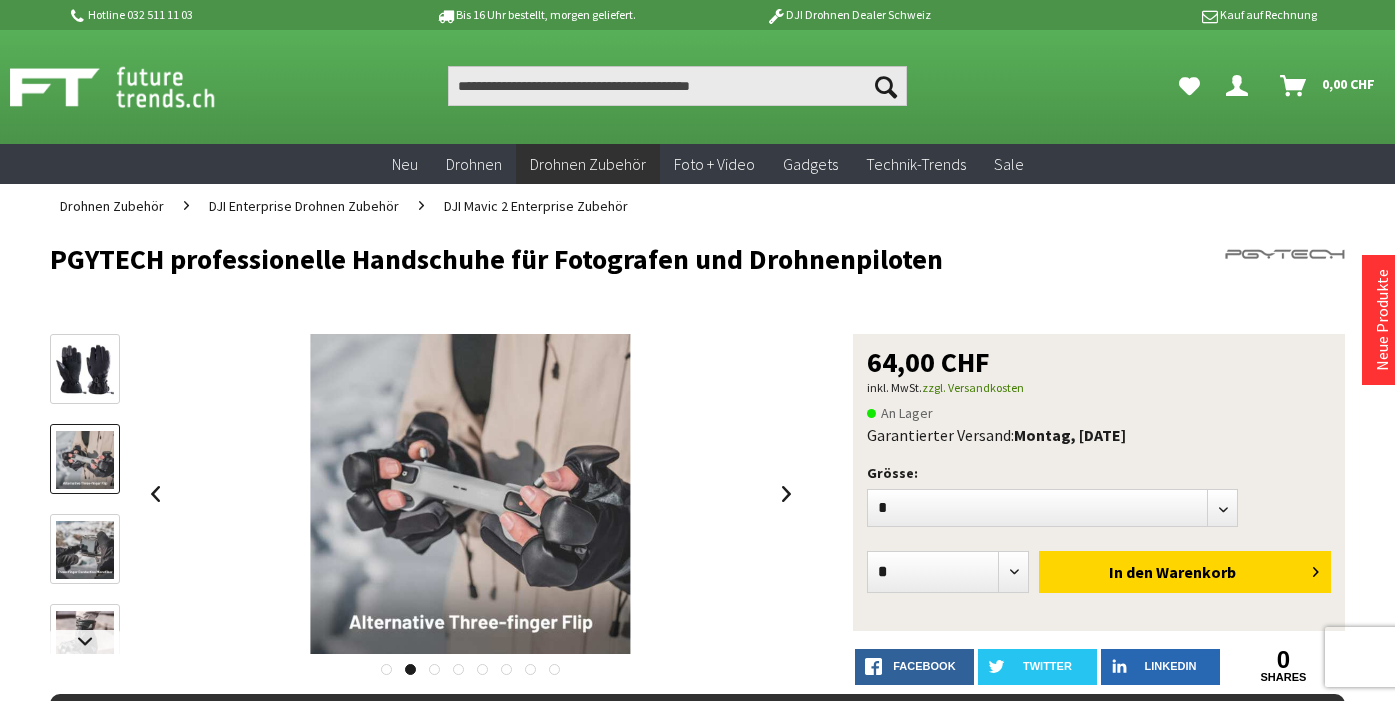 click at bounding box center (85, 370) 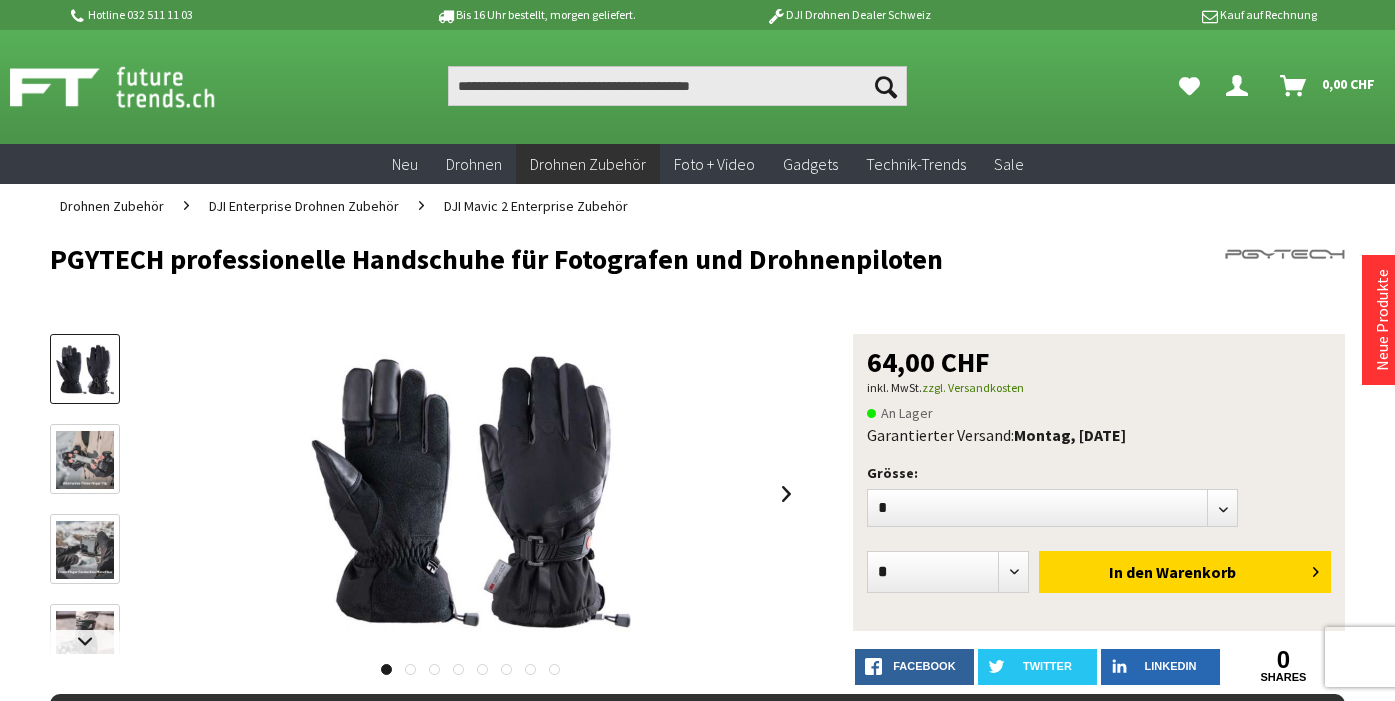 click at bounding box center (85, 460) 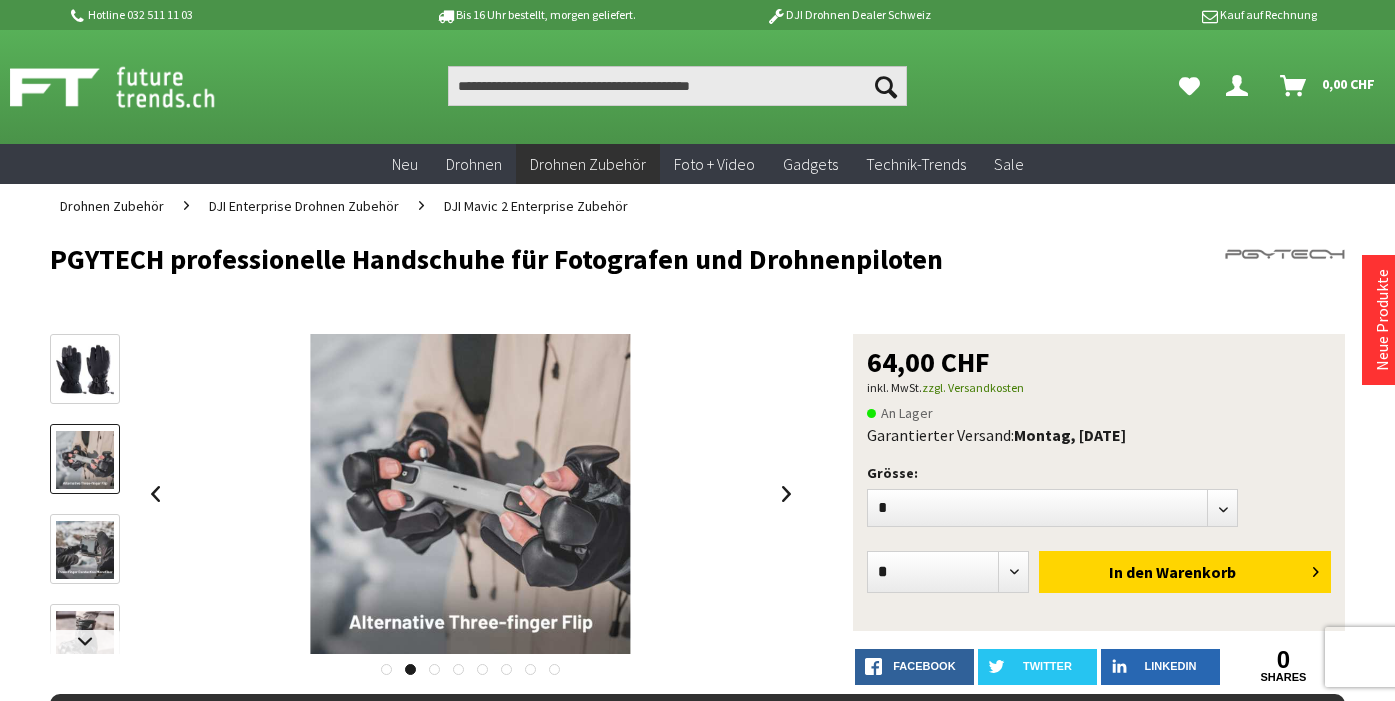 click at bounding box center (85, 550) 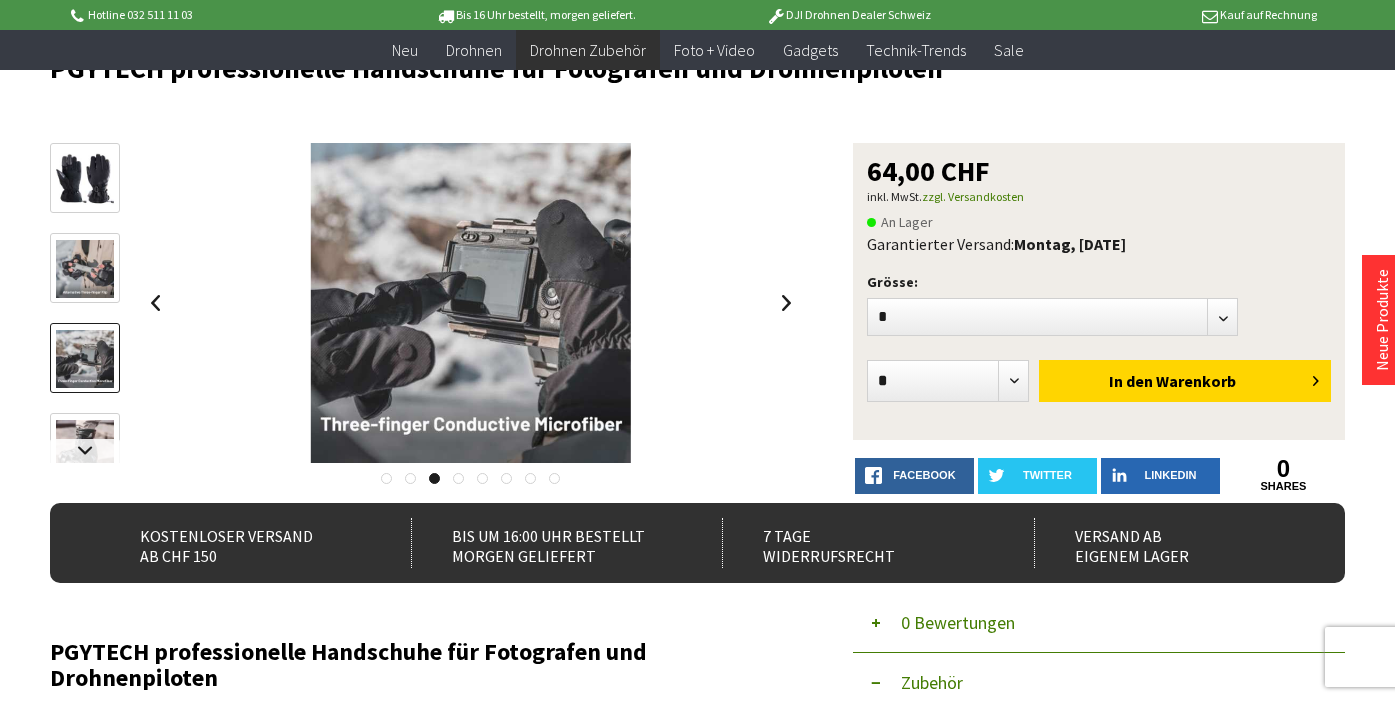 scroll, scrollTop: 154, scrollLeft: 0, axis: vertical 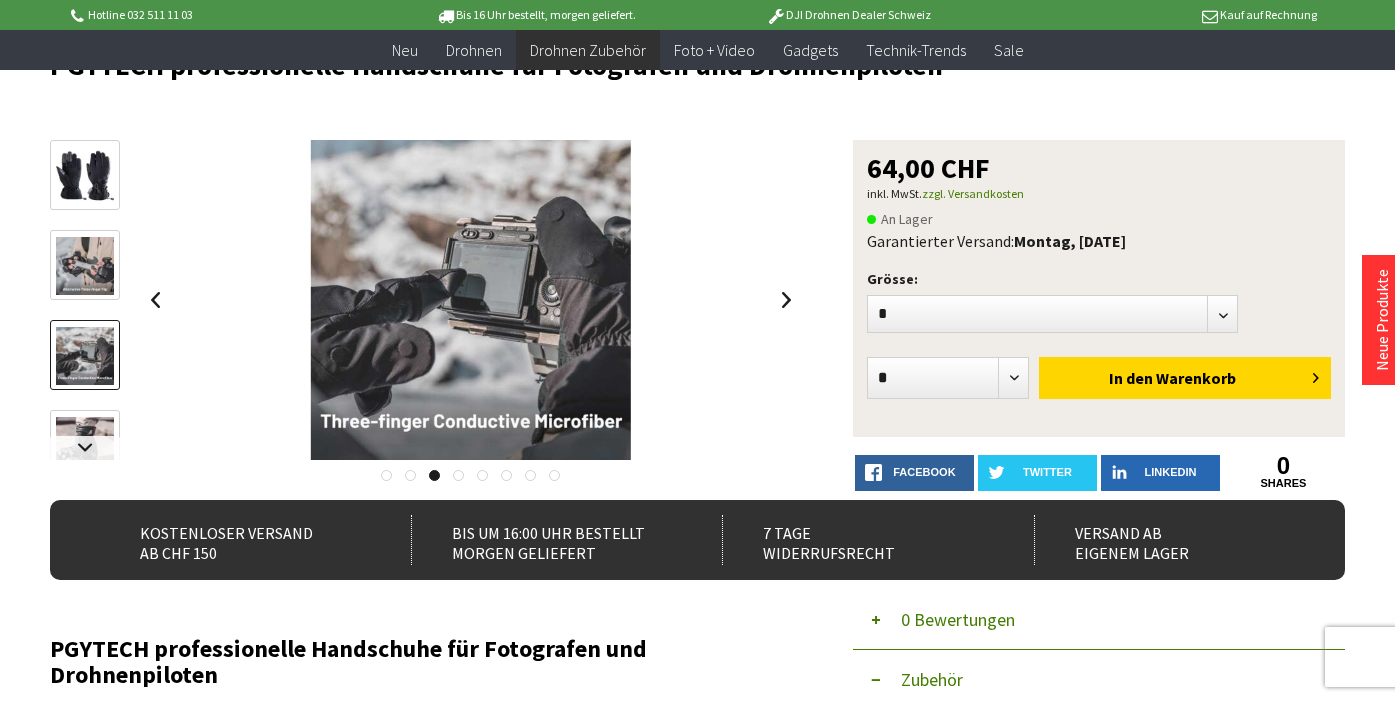click at bounding box center [85, 356] 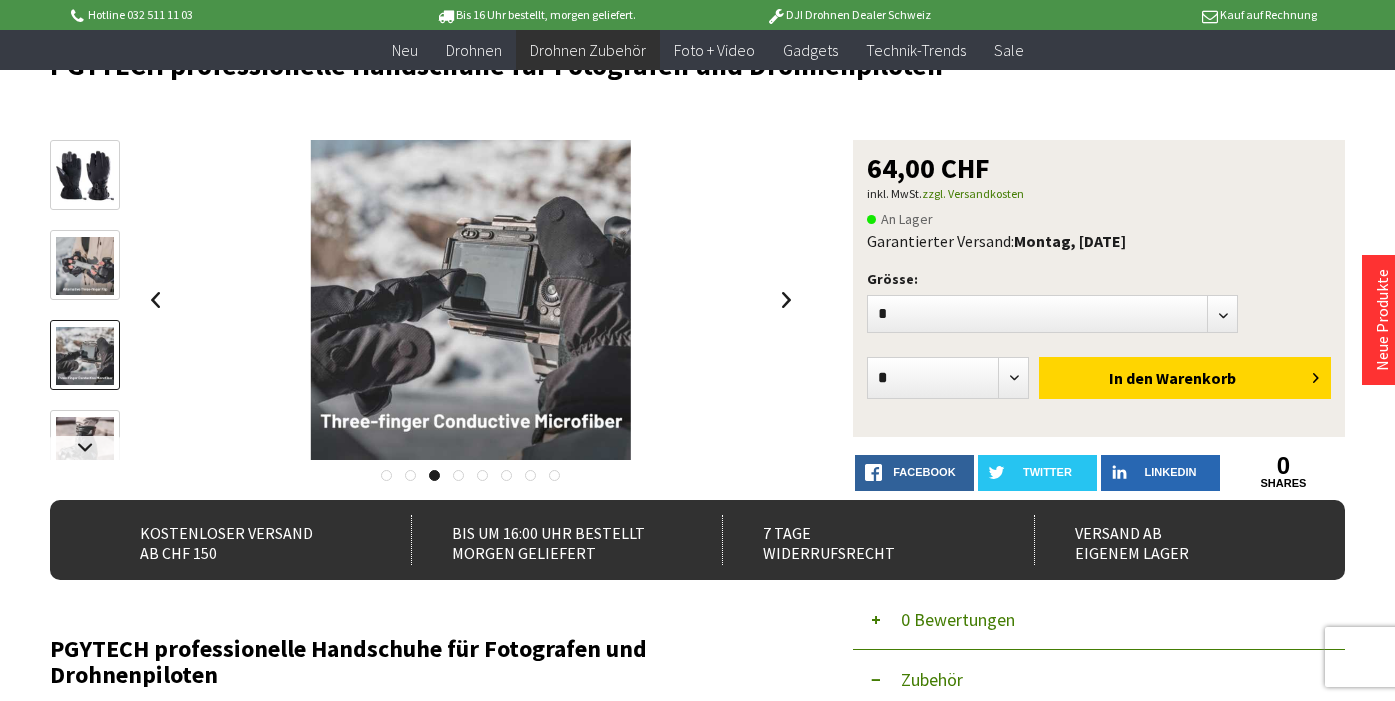 click at bounding box center [85, 446] 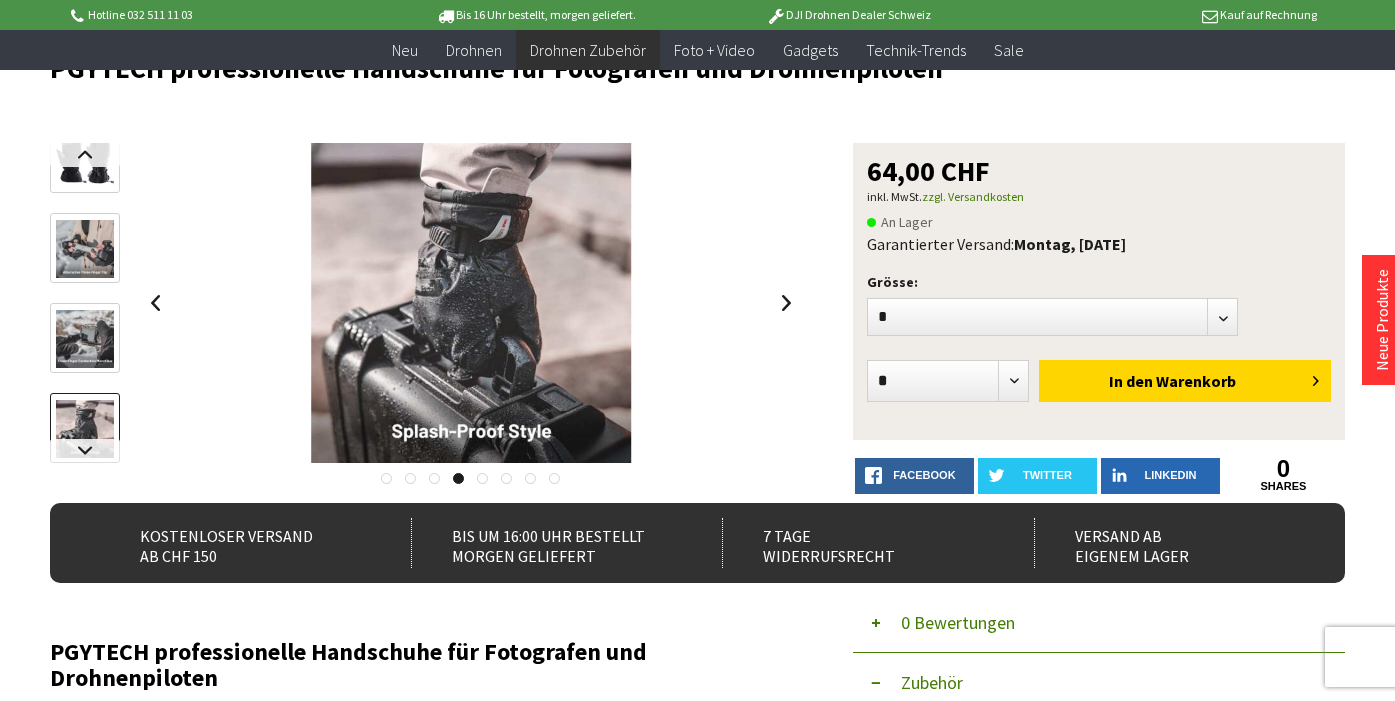scroll, scrollTop: 155, scrollLeft: 0, axis: vertical 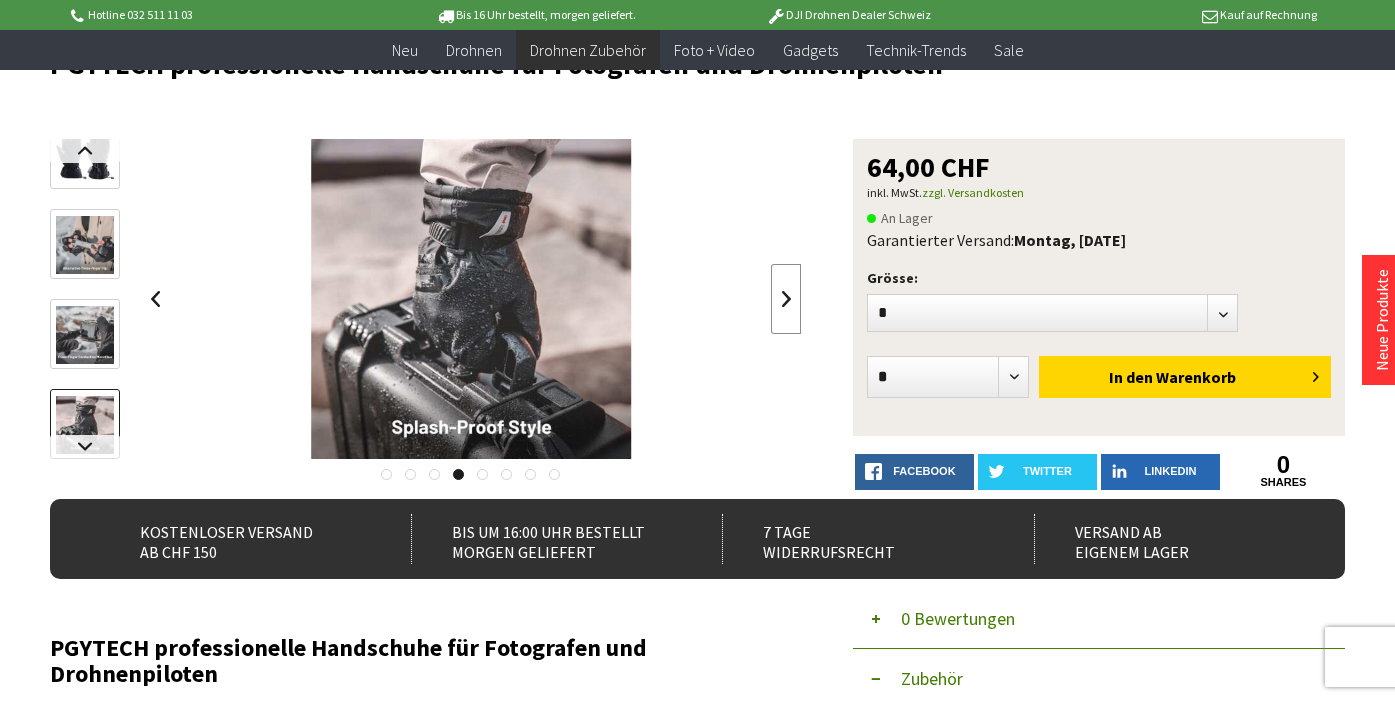 click at bounding box center [786, 299] 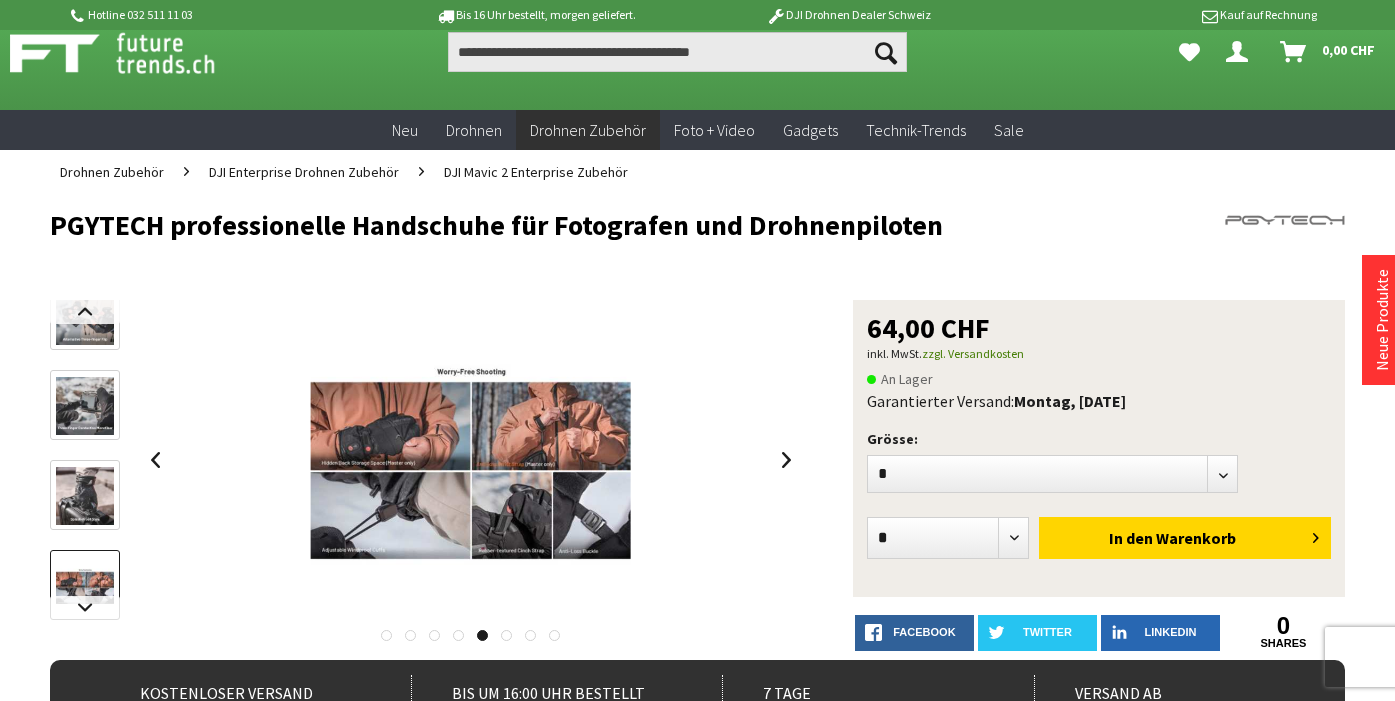 scroll, scrollTop: 0, scrollLeft: 0, axis: both 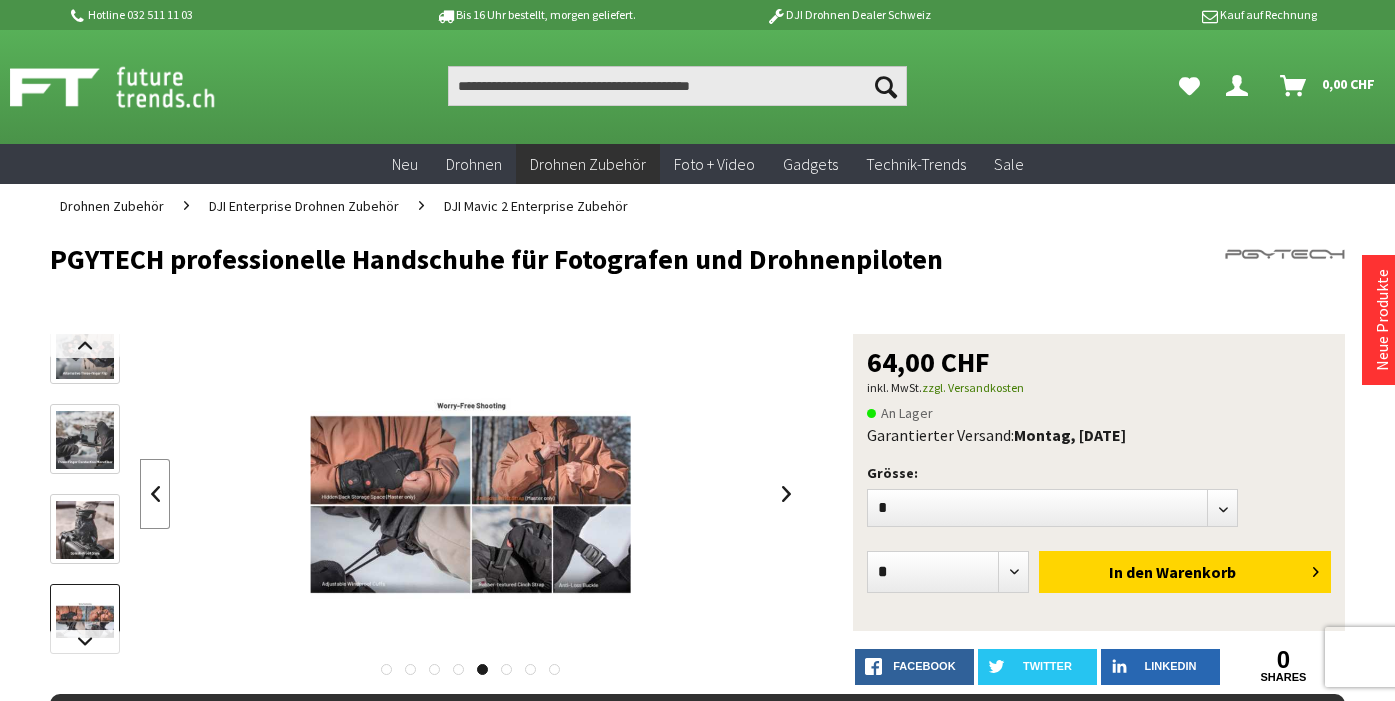 click at bounding box center (155, 494) 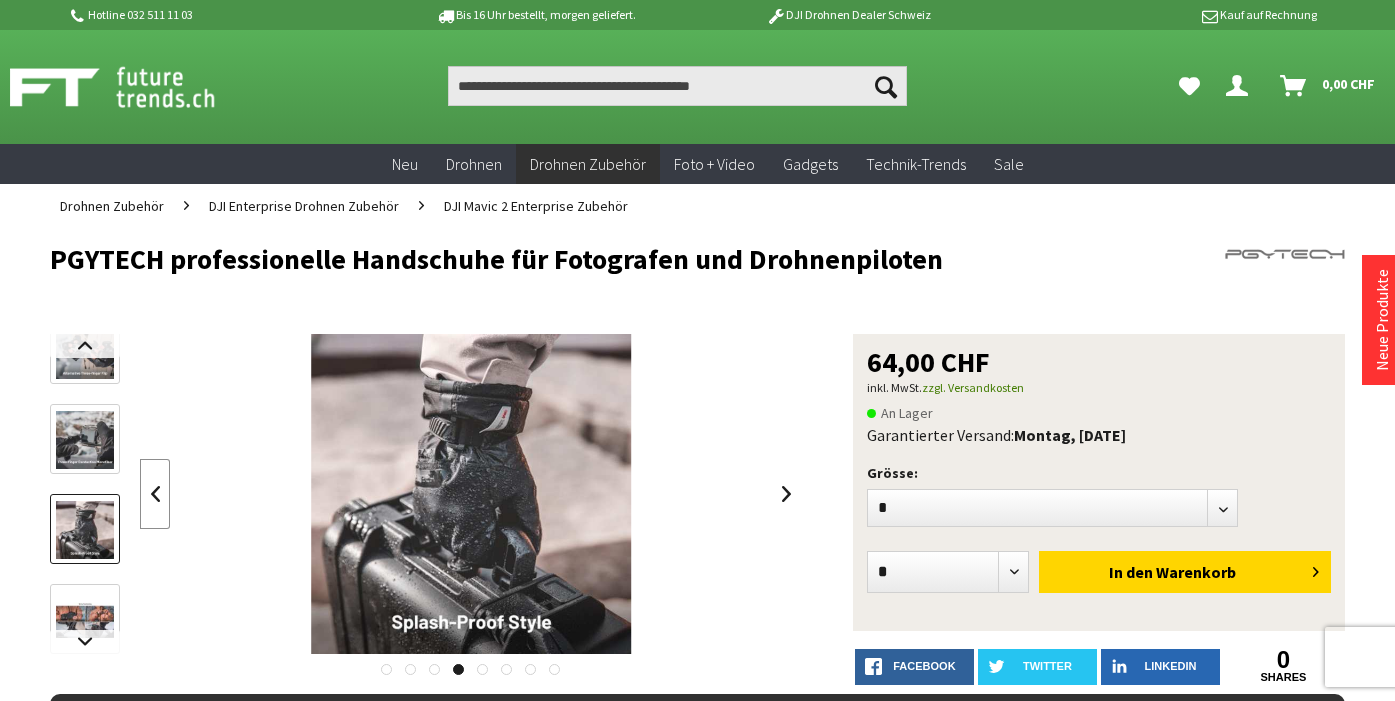 click at bounding box center [155, 494] 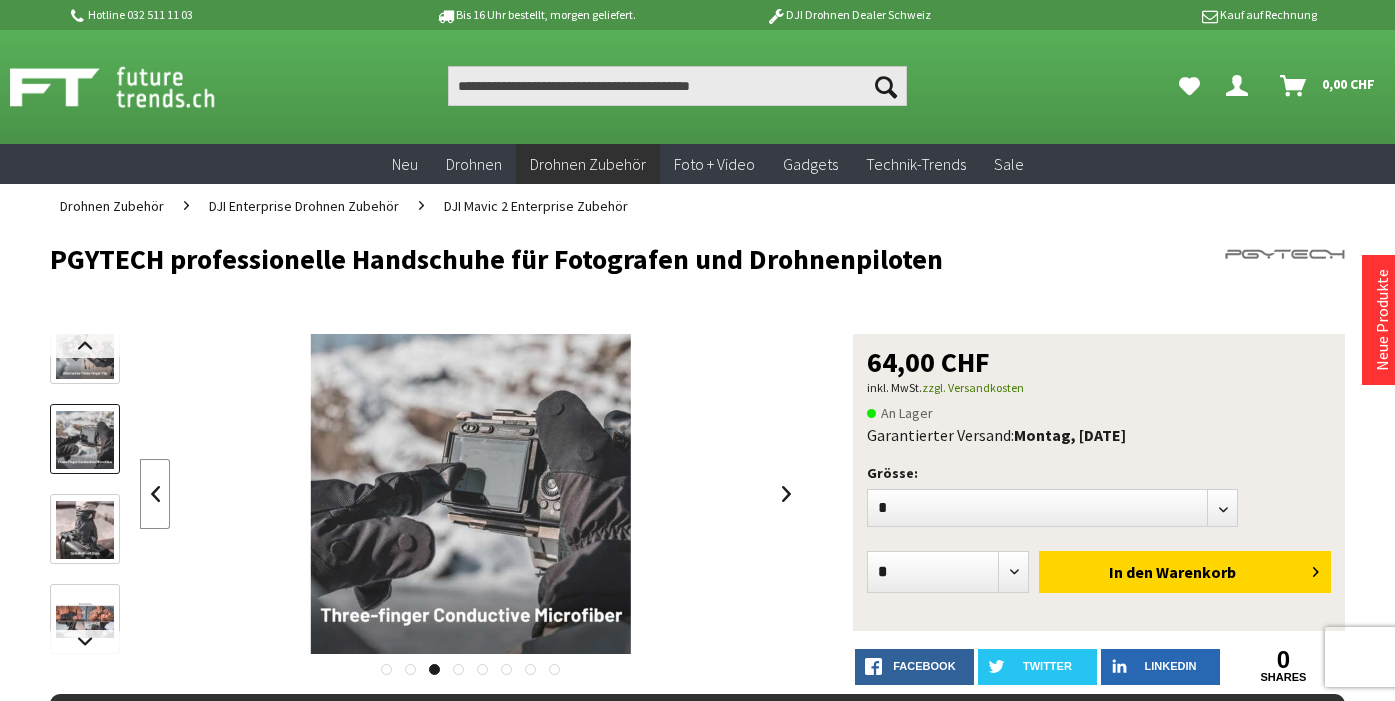 click at bounding box center (155, 494) 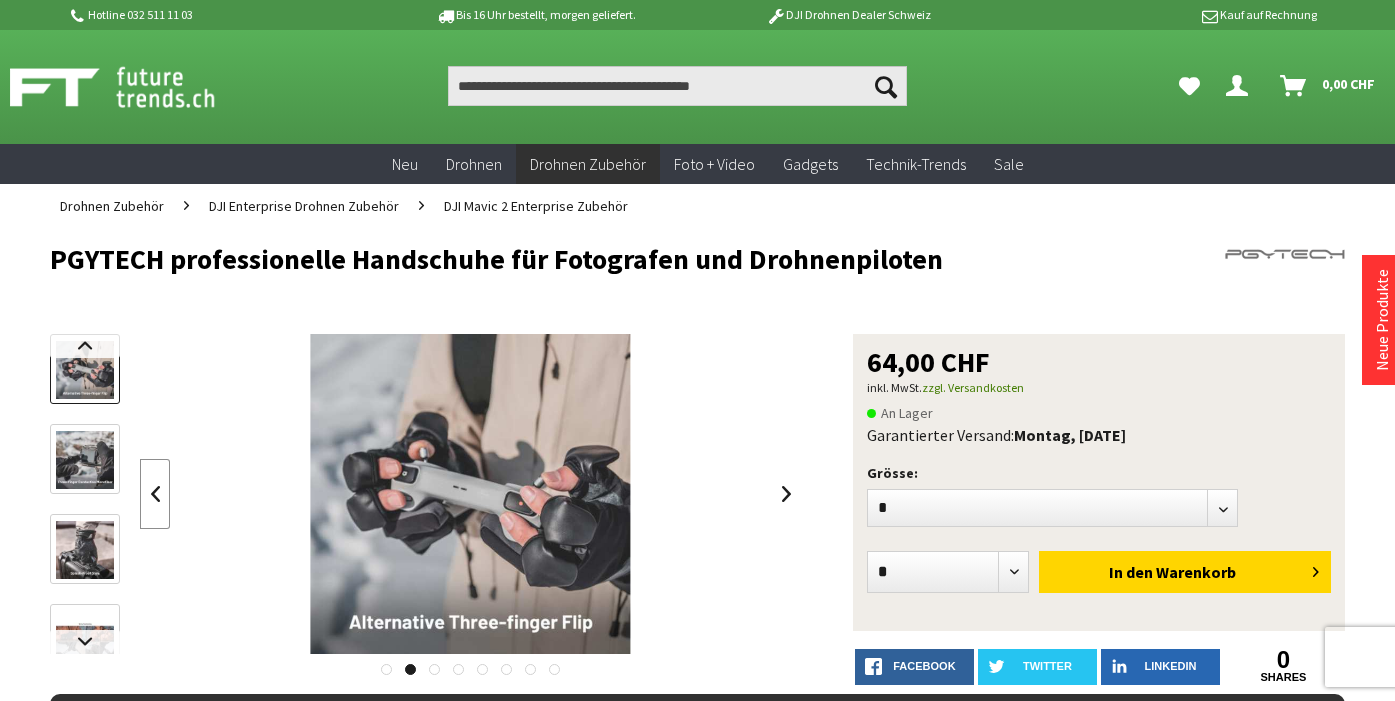 click at bounding box center [155, 494] 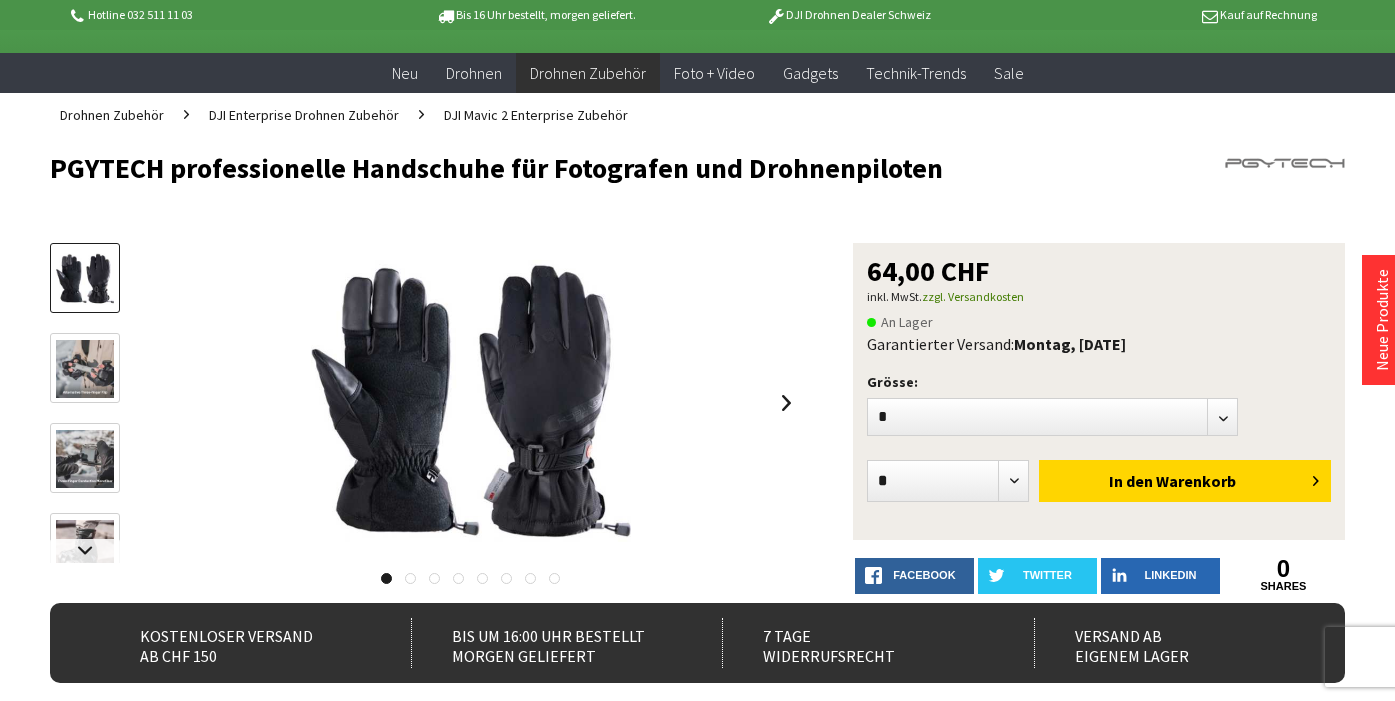 scroll, scrollTop: 95, scrollLeft: 0, axis: vertical 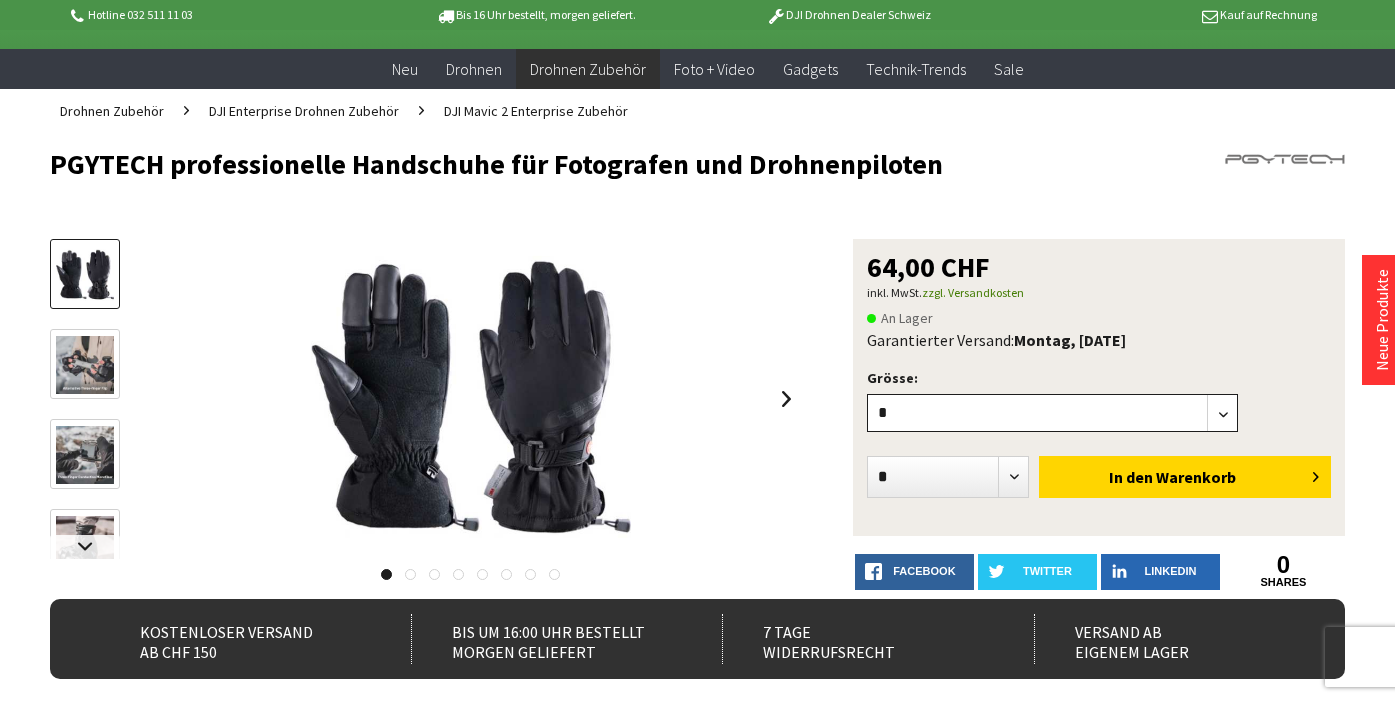 click on "*   *   **" at bounding box center [1052, 413] 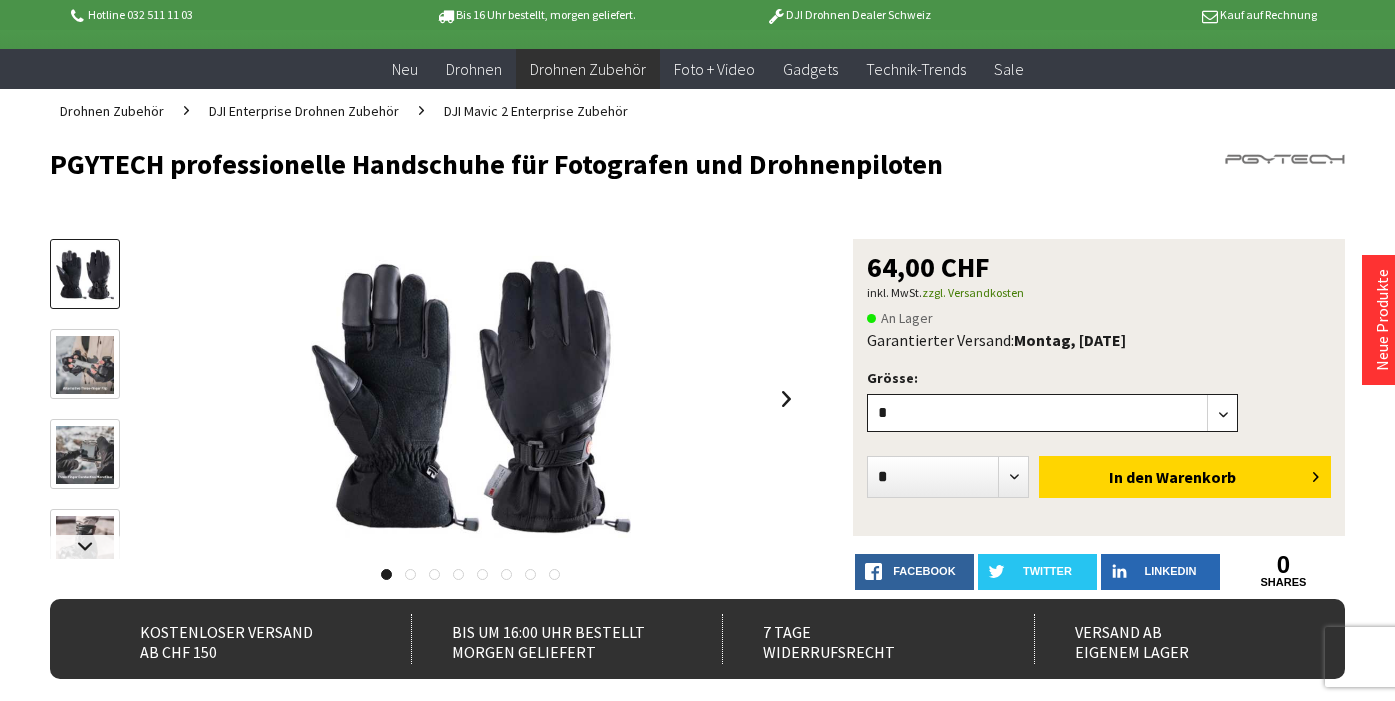 select on "**" 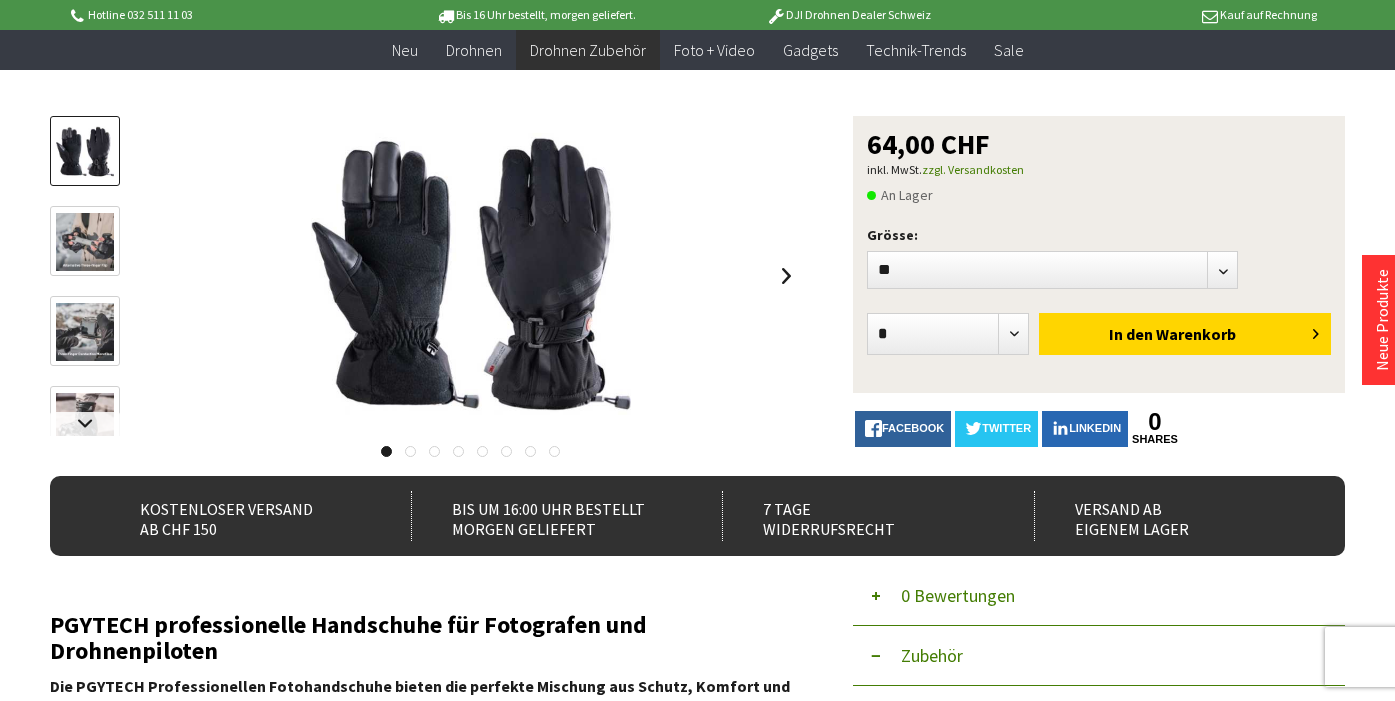 scroll, scrollTop: 172, scrollLeft: 0, axis: vertical 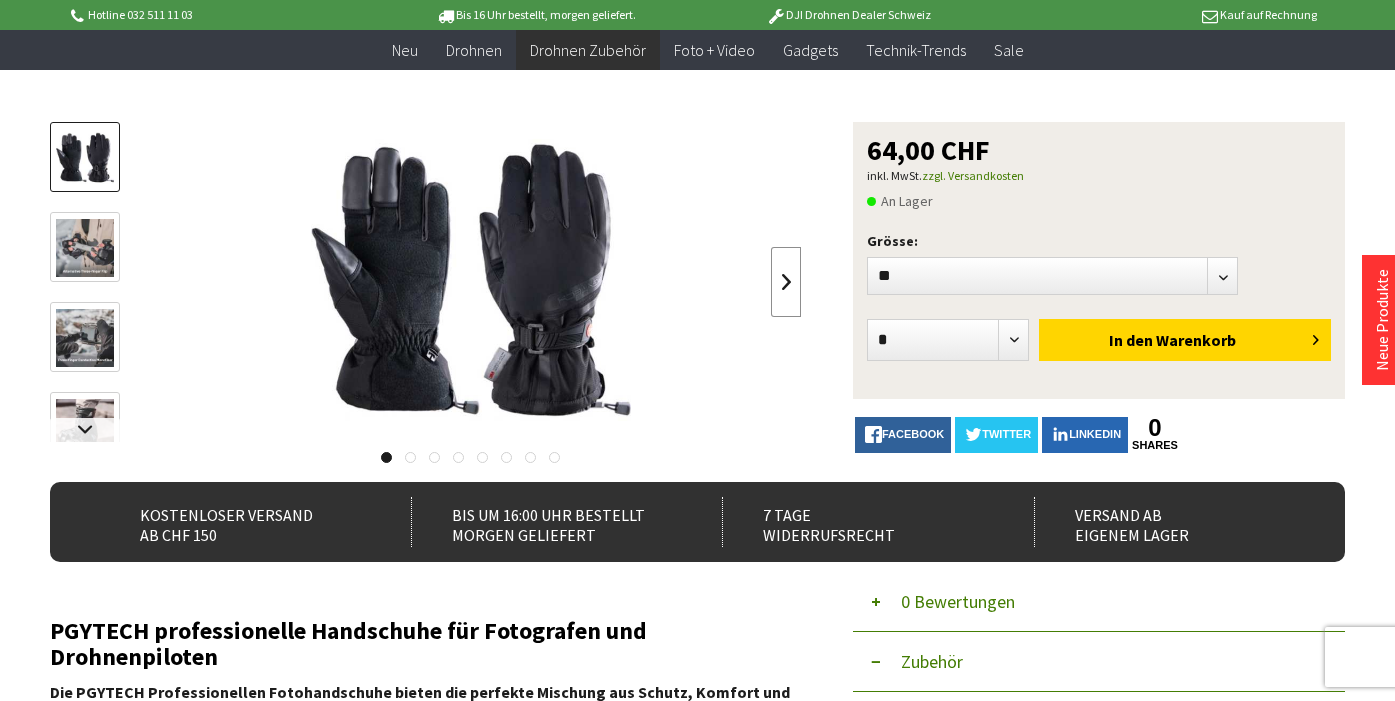 click at bounding box center [786, 282] 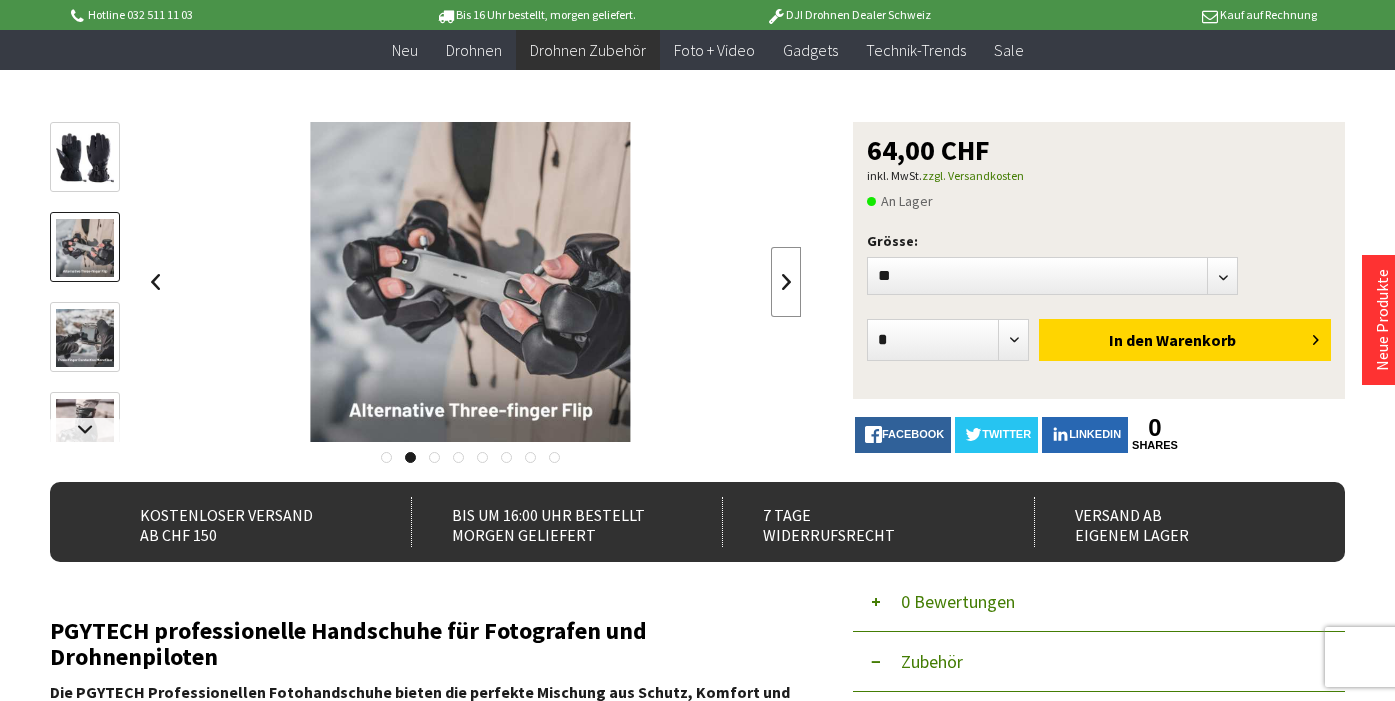 click at bounding box center (786, 282) 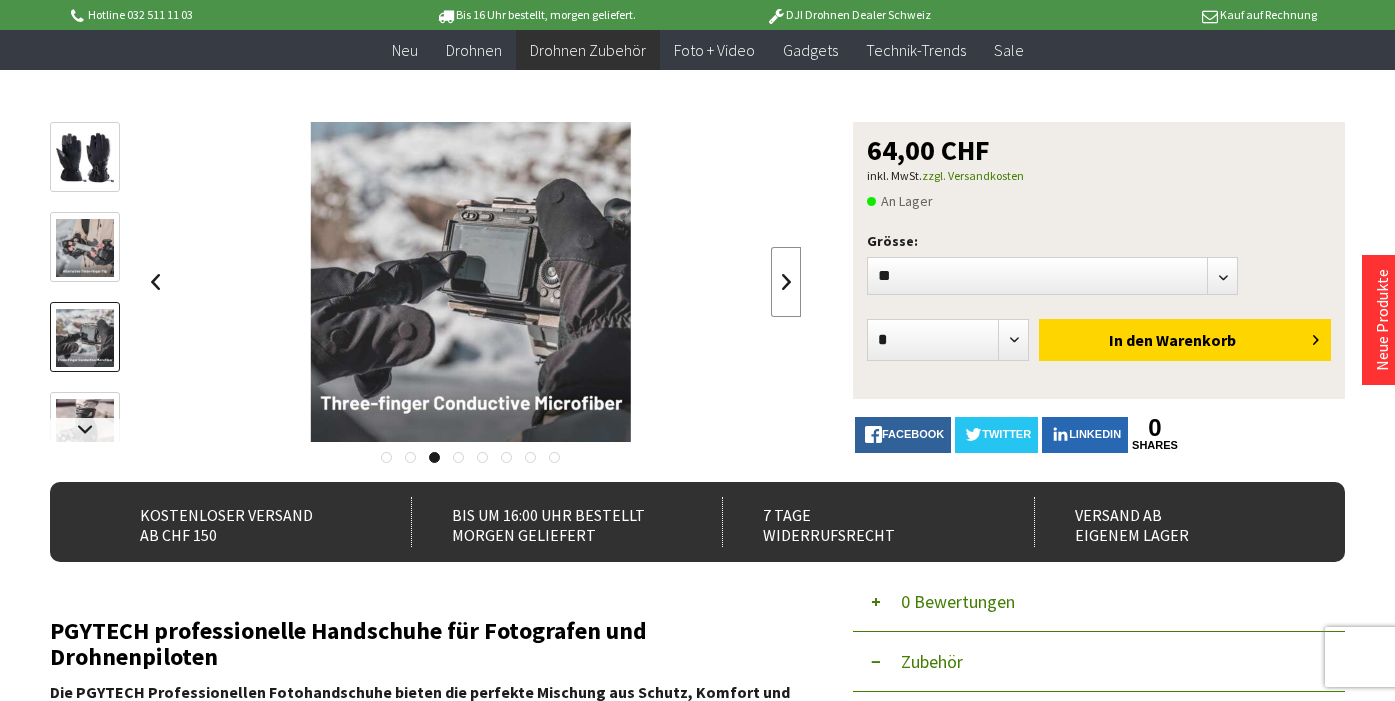 click at bounding box center (786, 282) 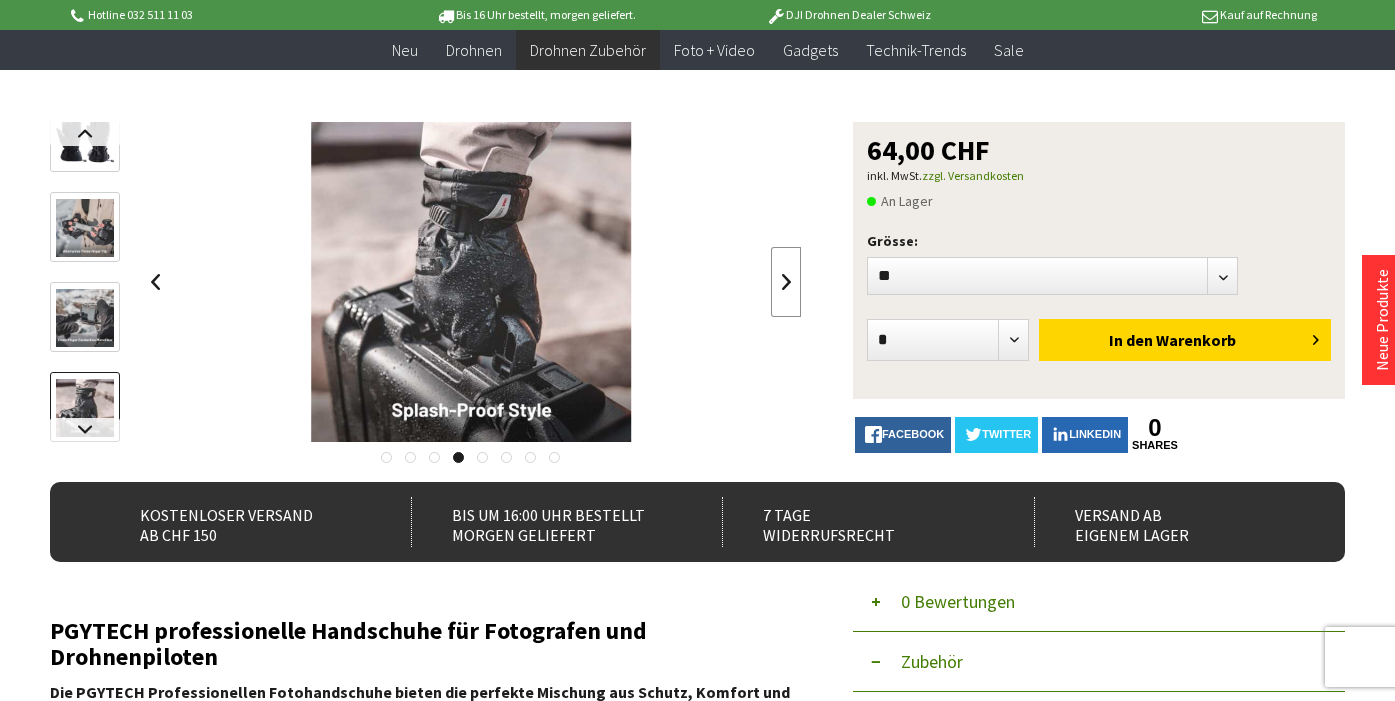 click at bounding box center [786, 282] 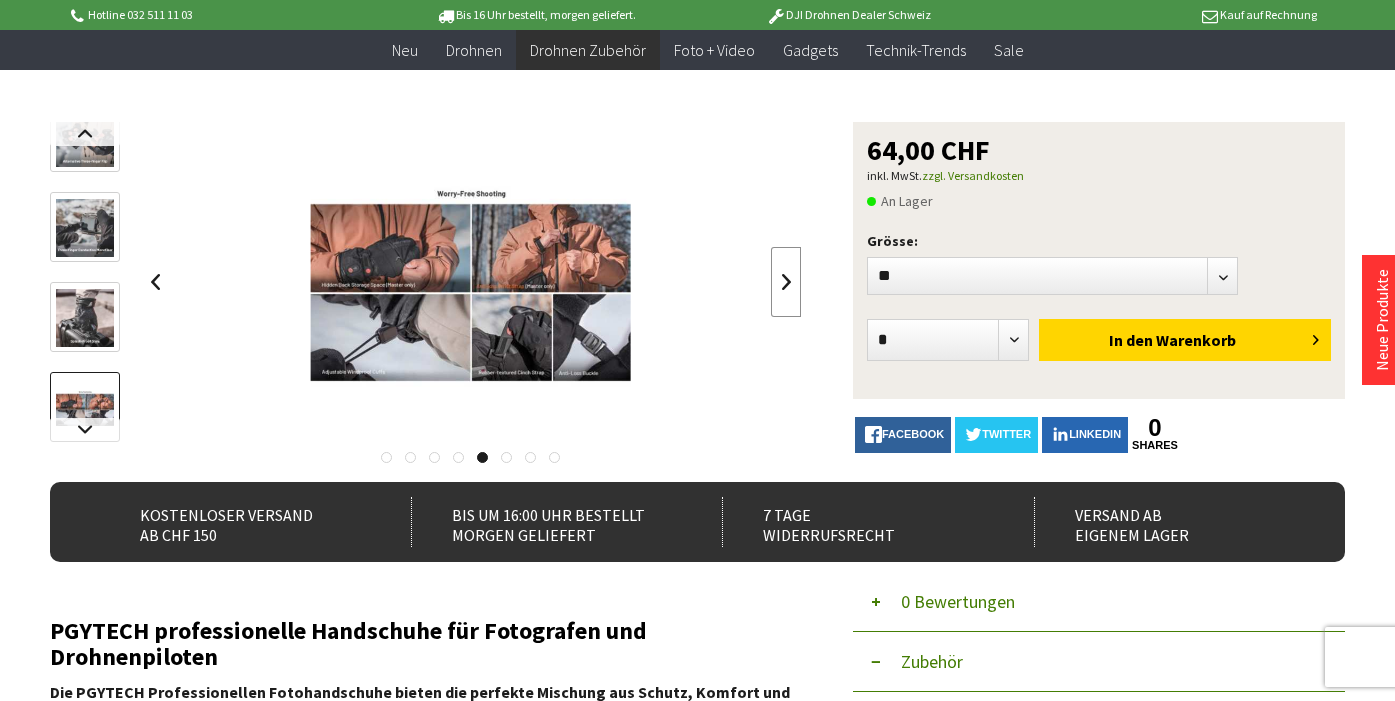 click at bounding box center (786, 282) 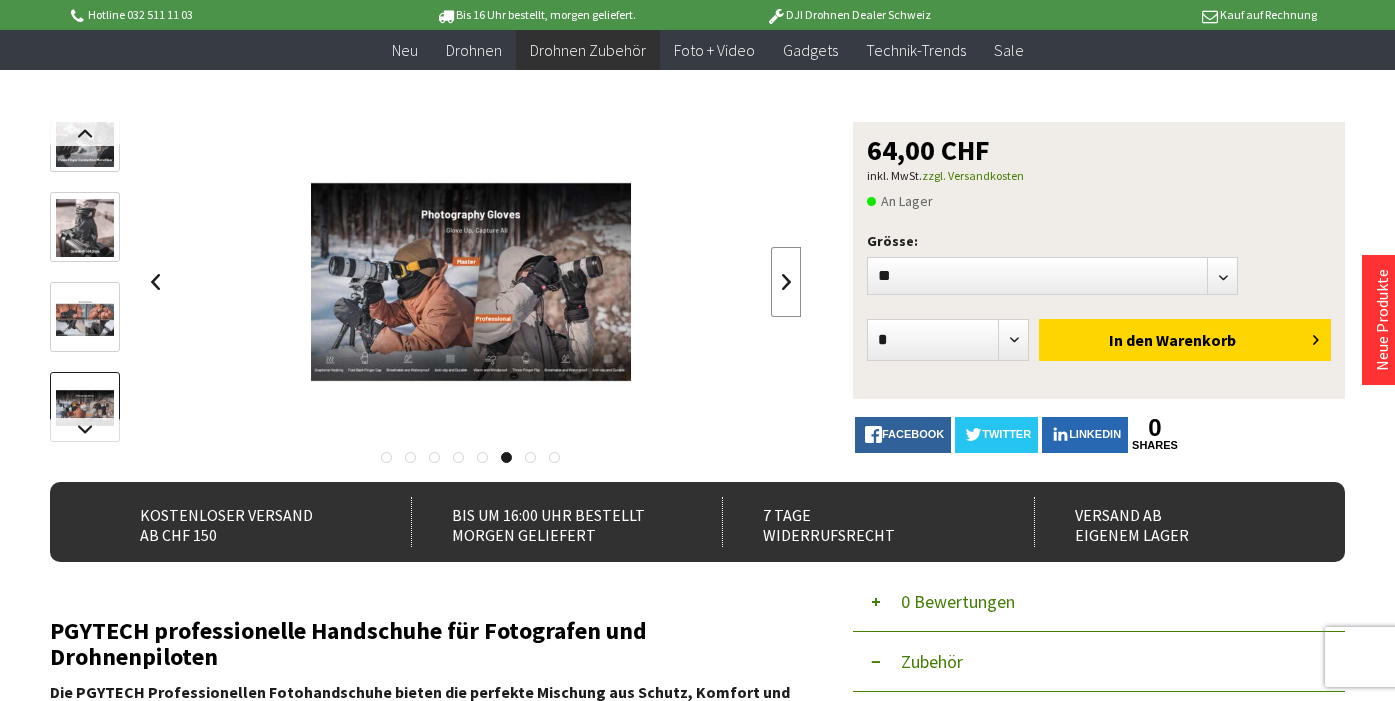click at bounding box center [786, 282] 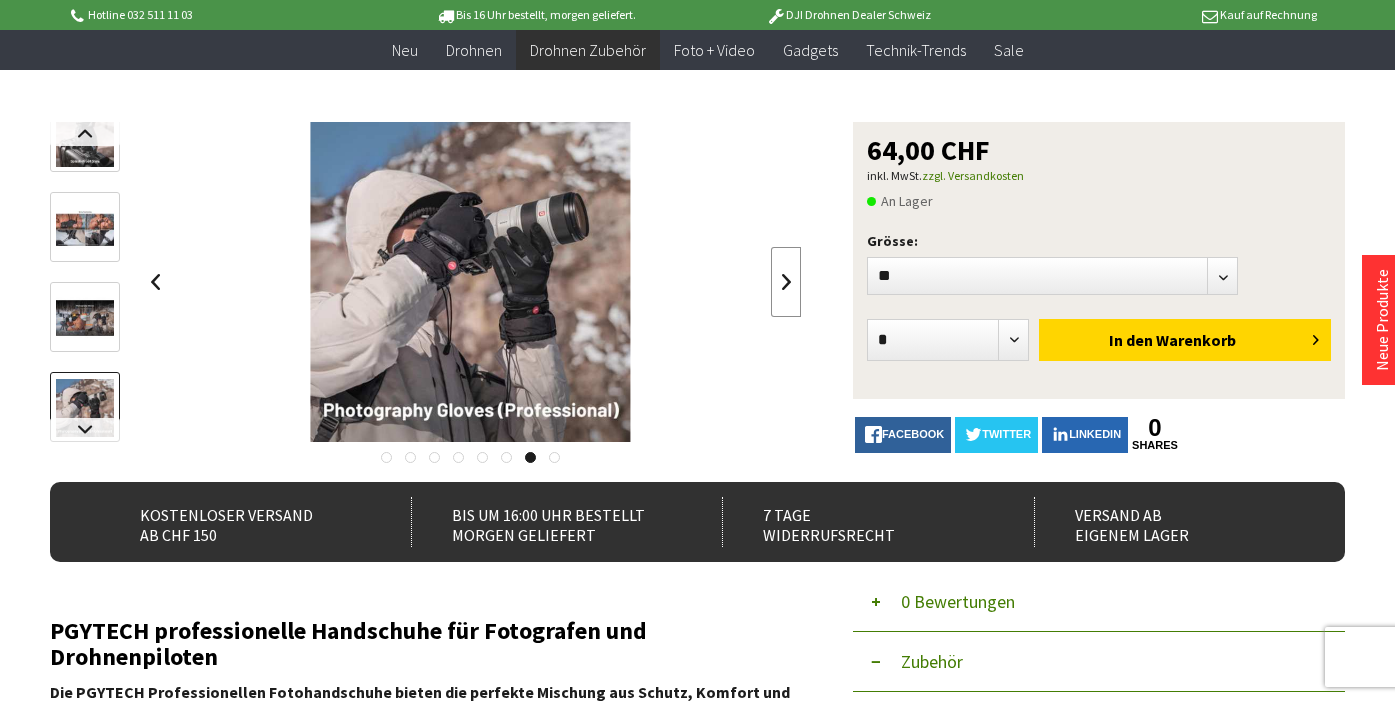 click at bounding box center (786, 282) 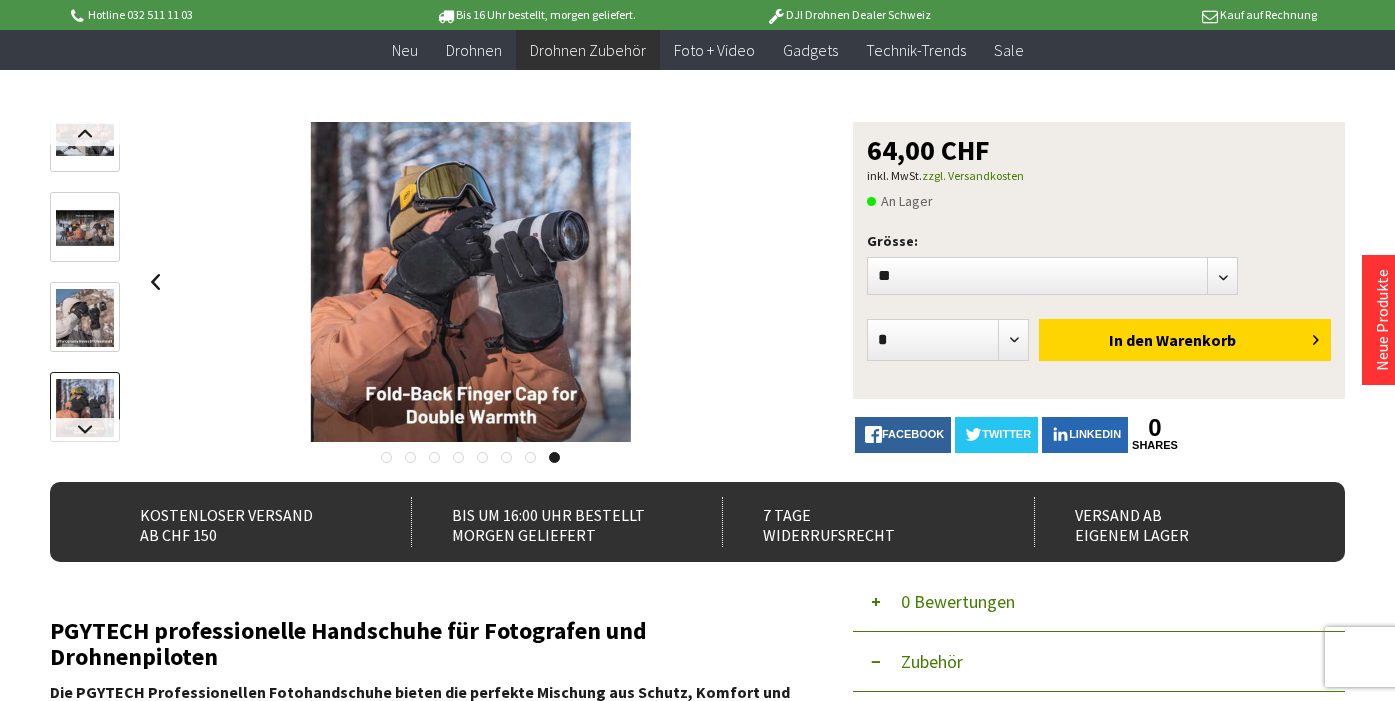 click at bounding box center [471, 282] 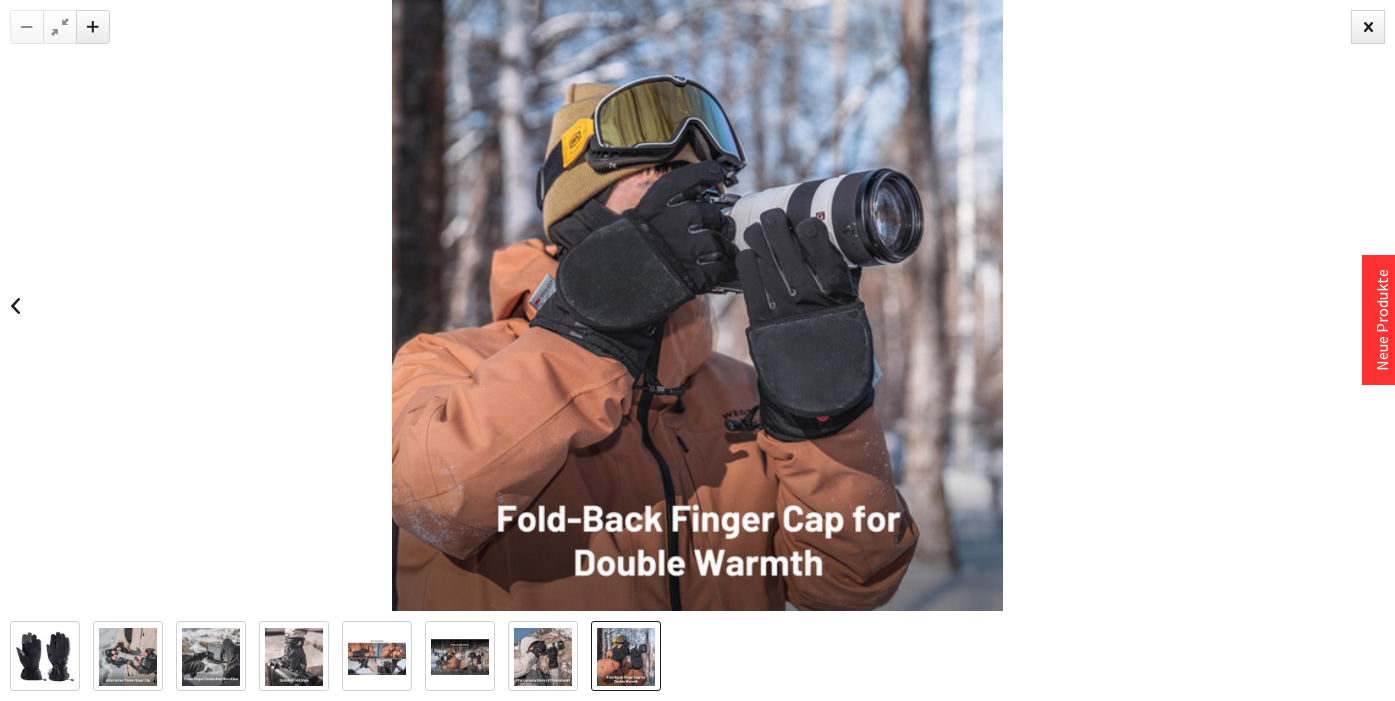 click at bounding box center [543, 657] 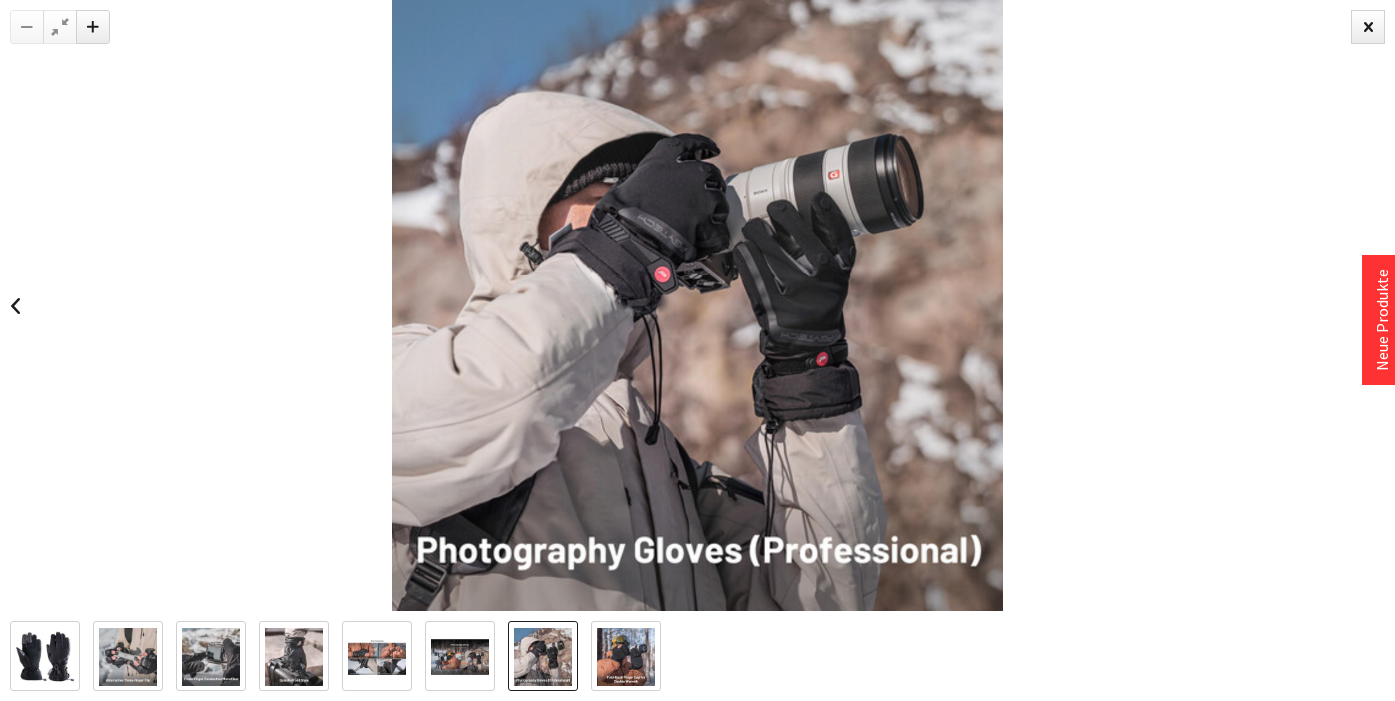 click at bounding box center [626, 657] 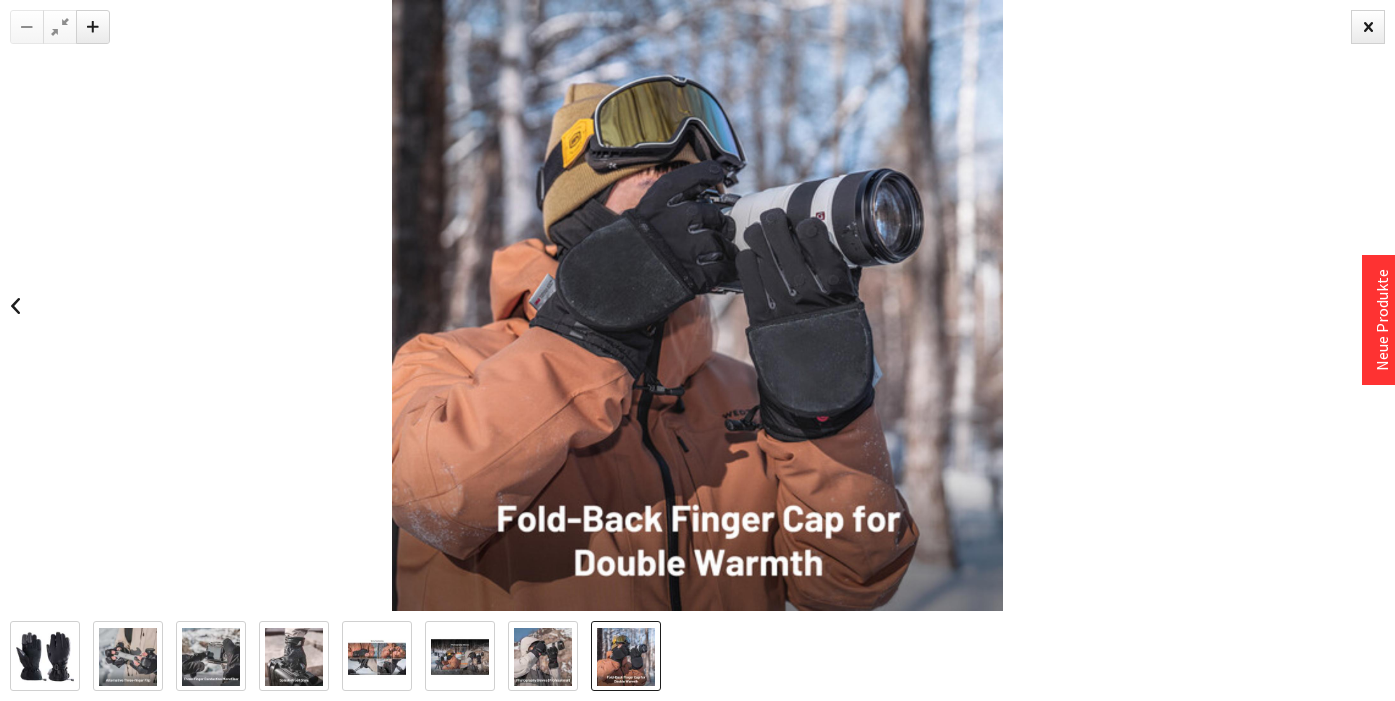 click at bounding box center [543, 657] 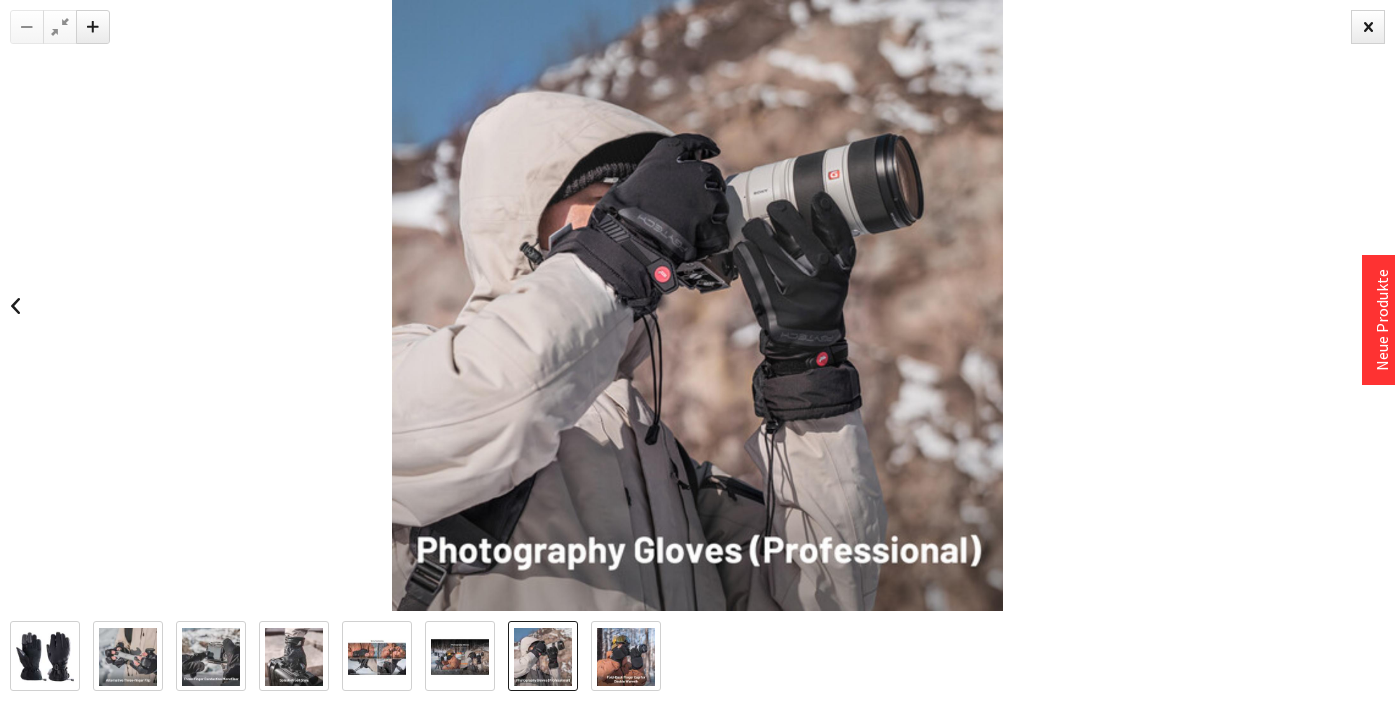 click at bounding box center (460, 657) 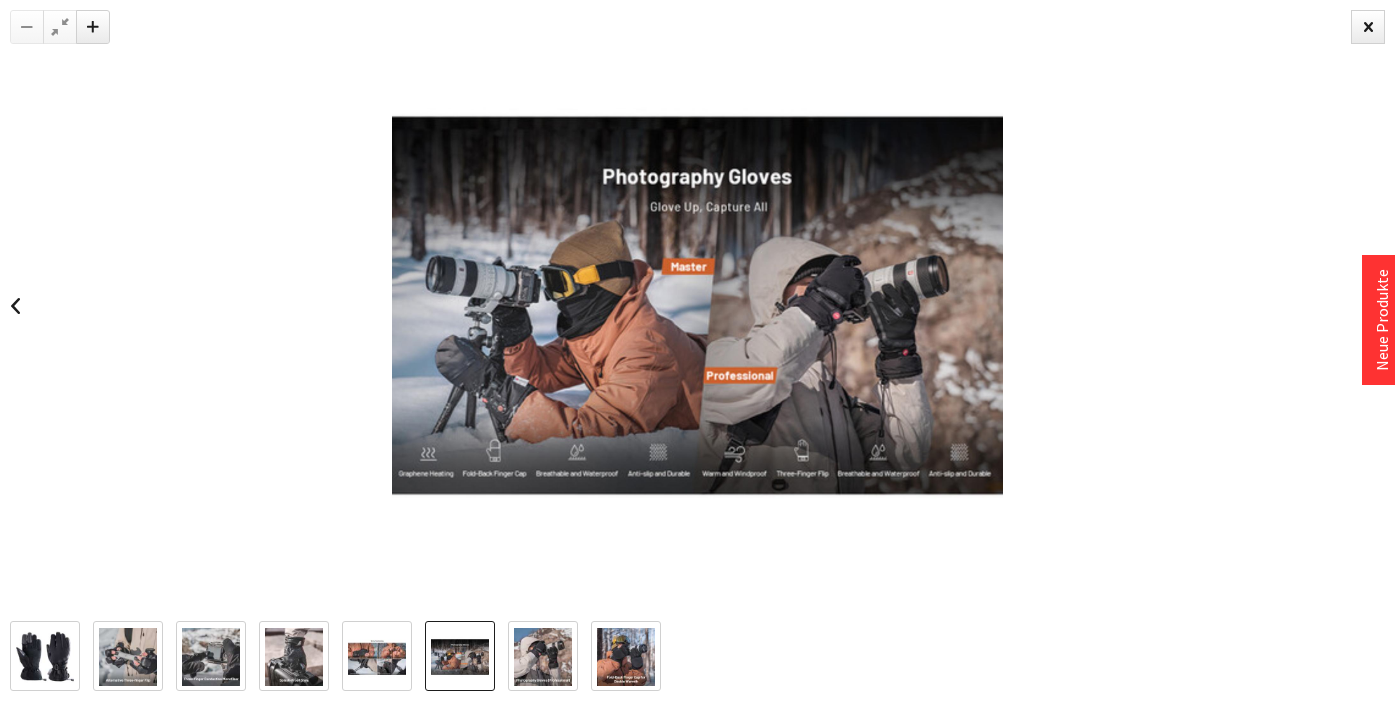 click at bounding box center (697, 305) 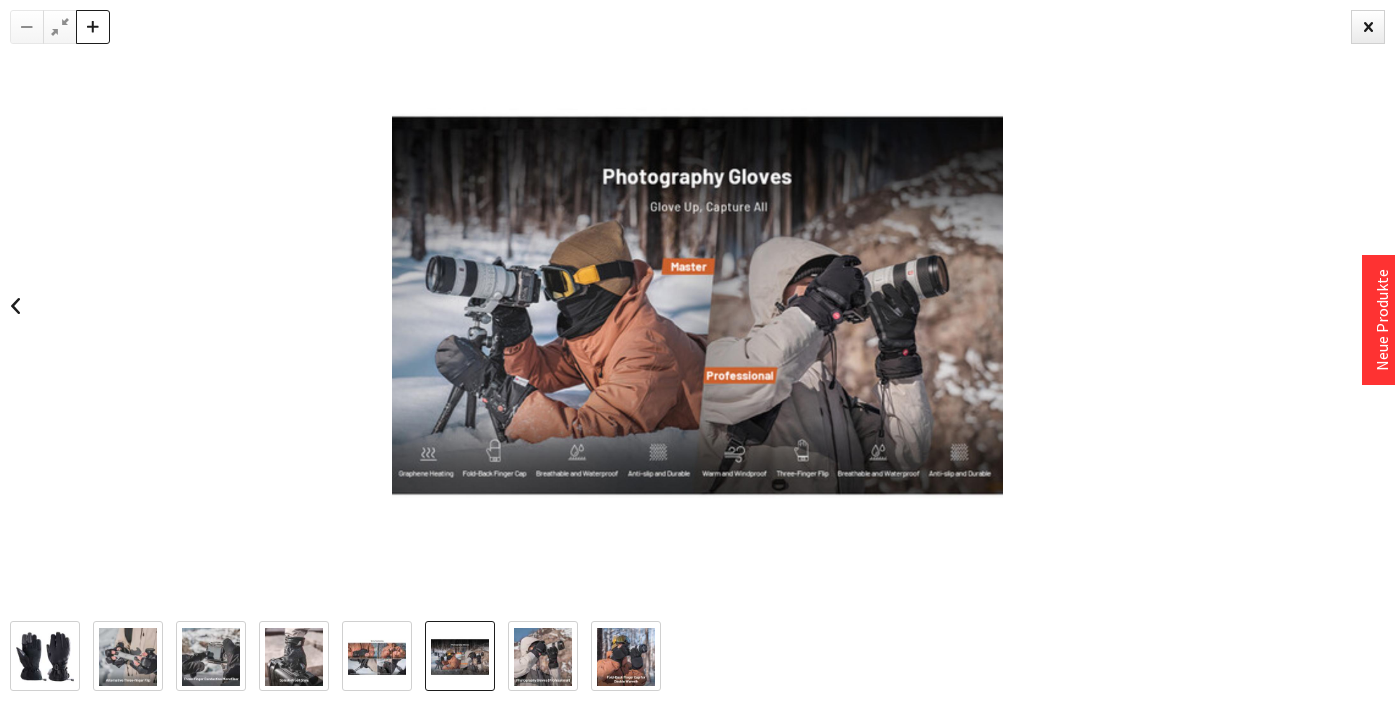 click at bounding box center [93, 27] 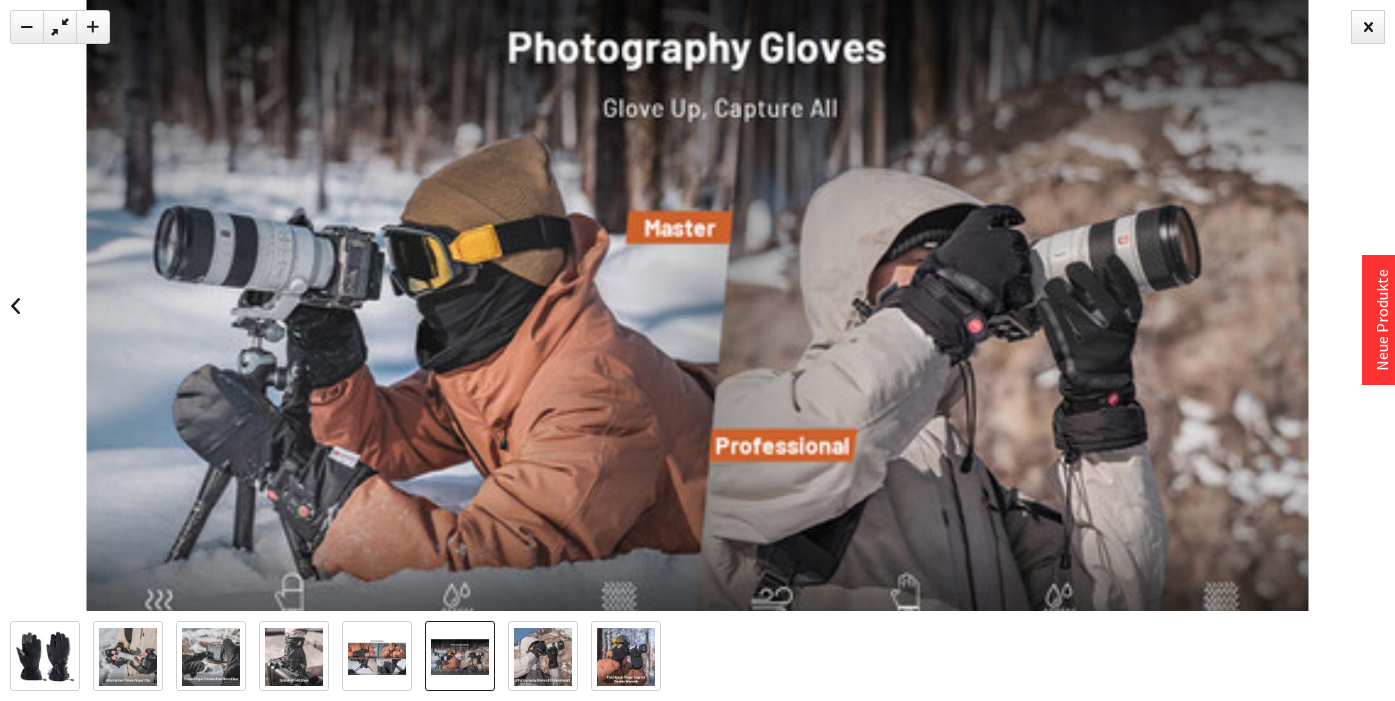 scroll, scrollTop: 95, scrollLeft: 0, axis: vertical 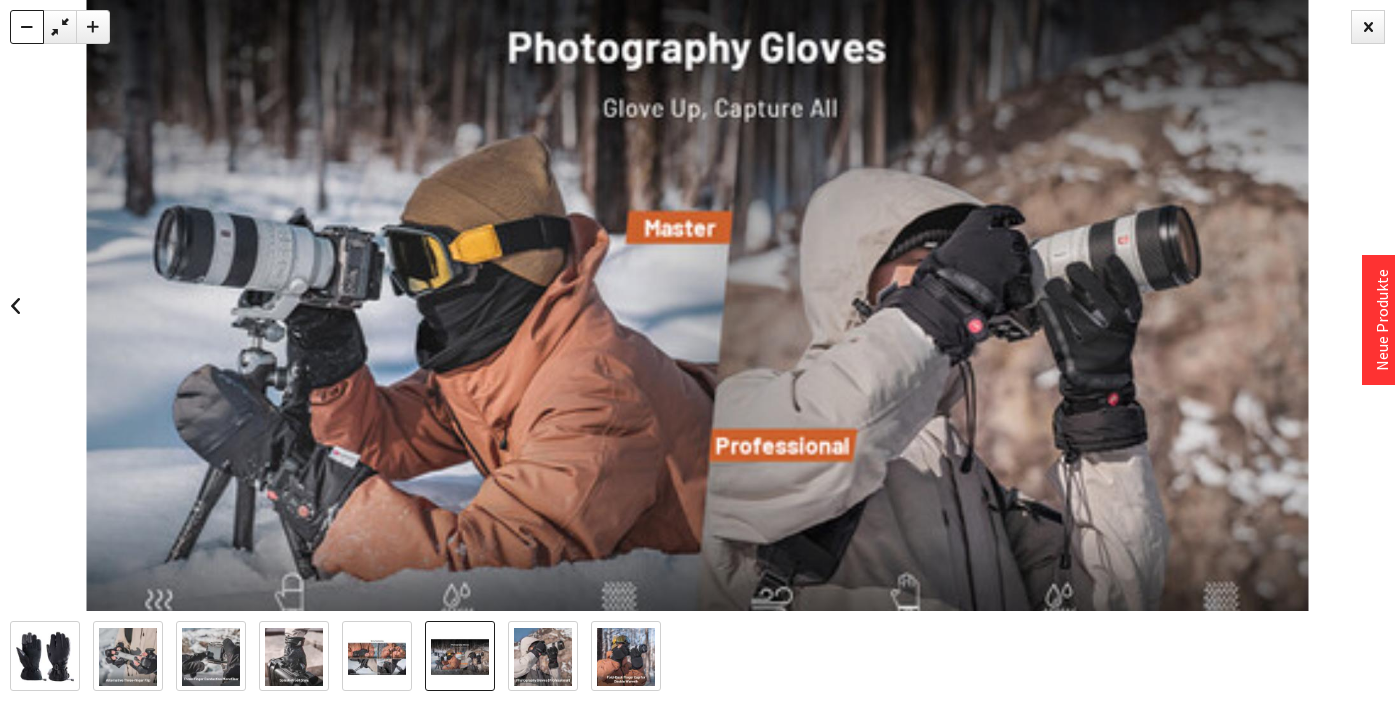 click at bounding box center [27, 27] 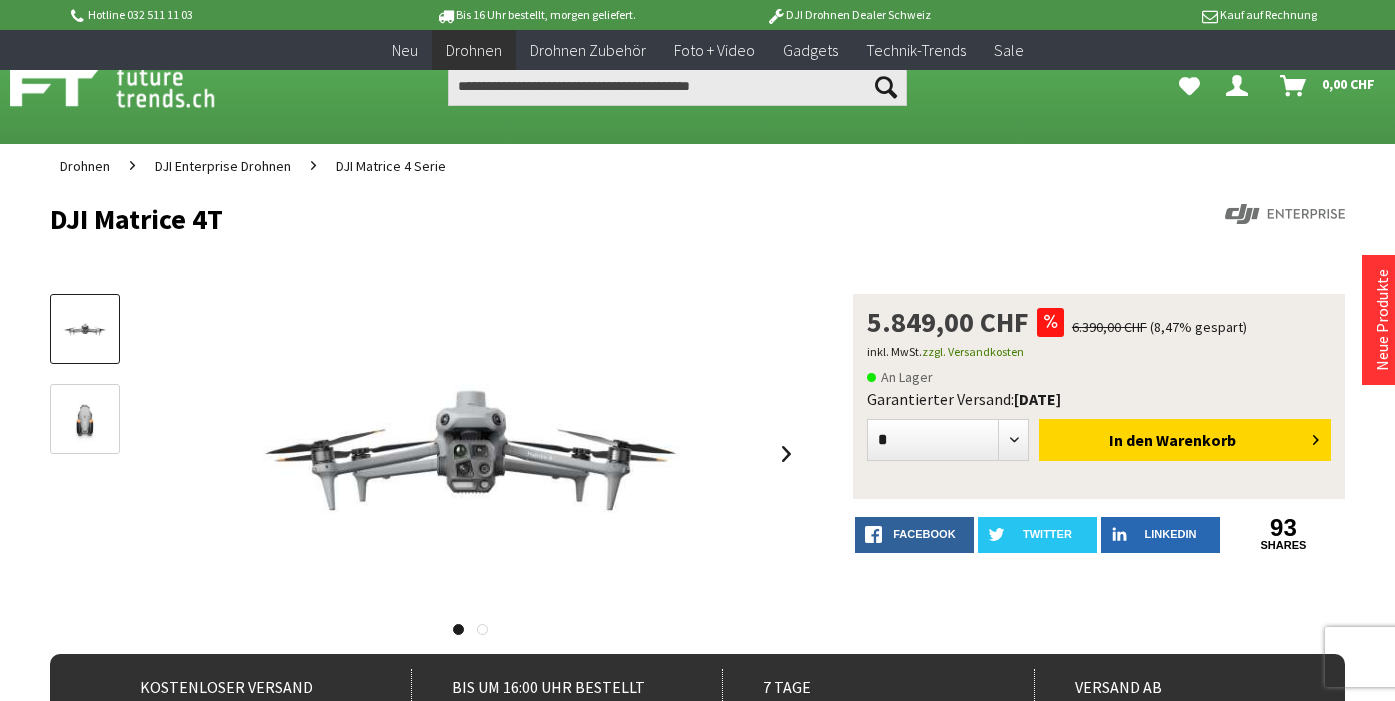 scroll, scrollTop: 1197, scrollLeft: 0, axis: vertical 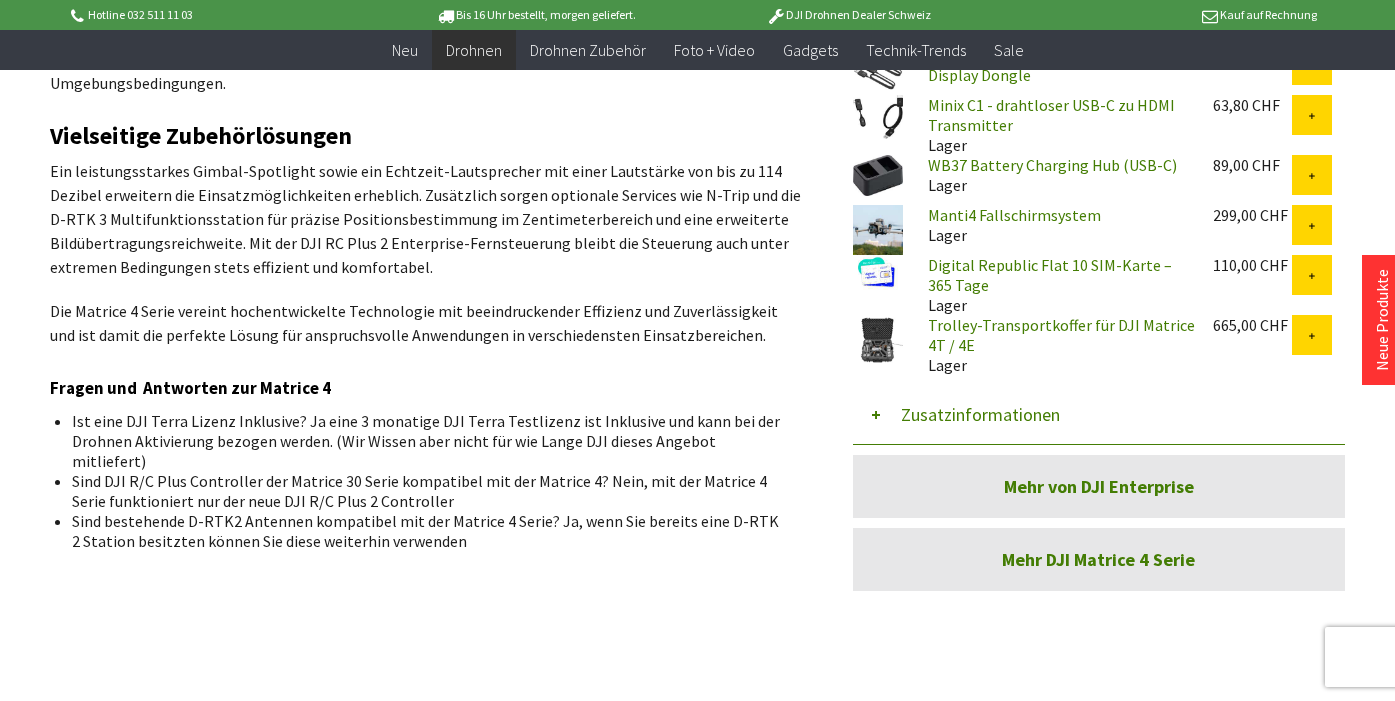click on "Mehr DJI Matrice 4 Serie" at bounding box center (1099, 559) 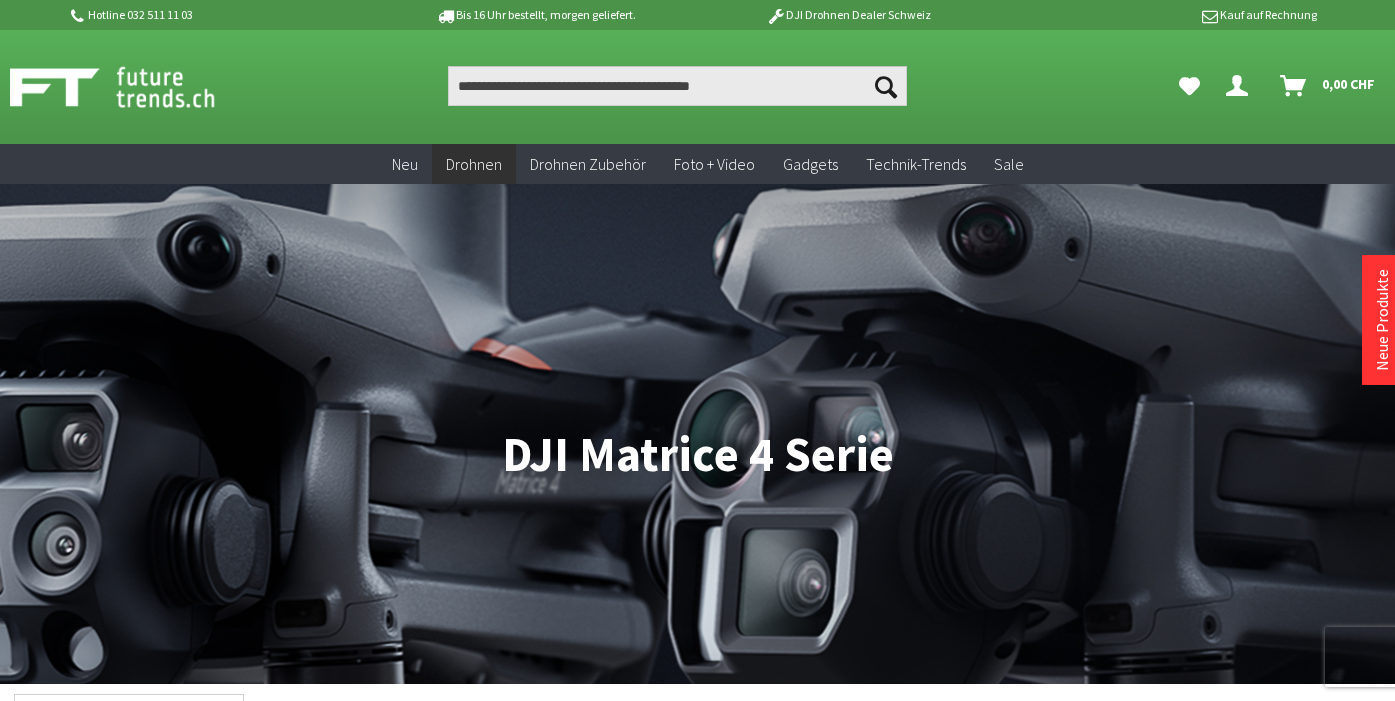 scroll, scrollTop: 0, scrollLeft: 0, axis: both 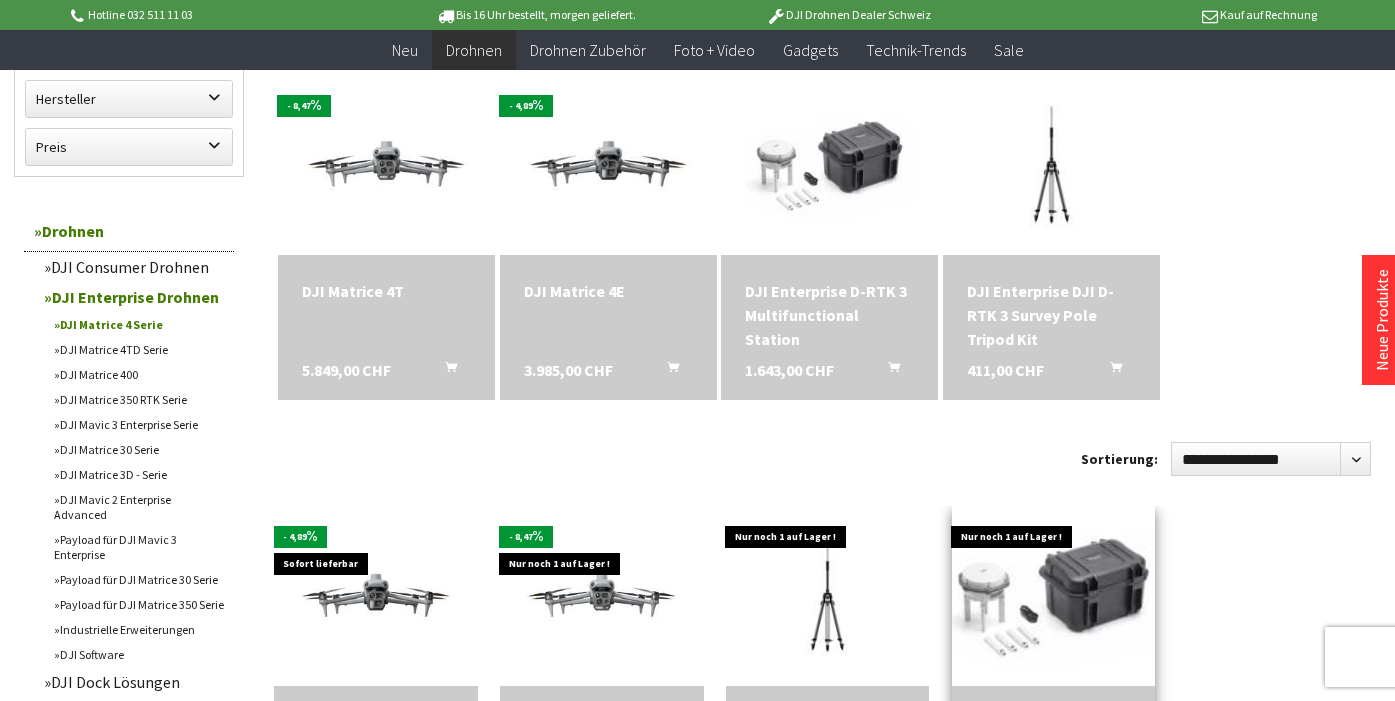 click at bounding box center [1053, 596] 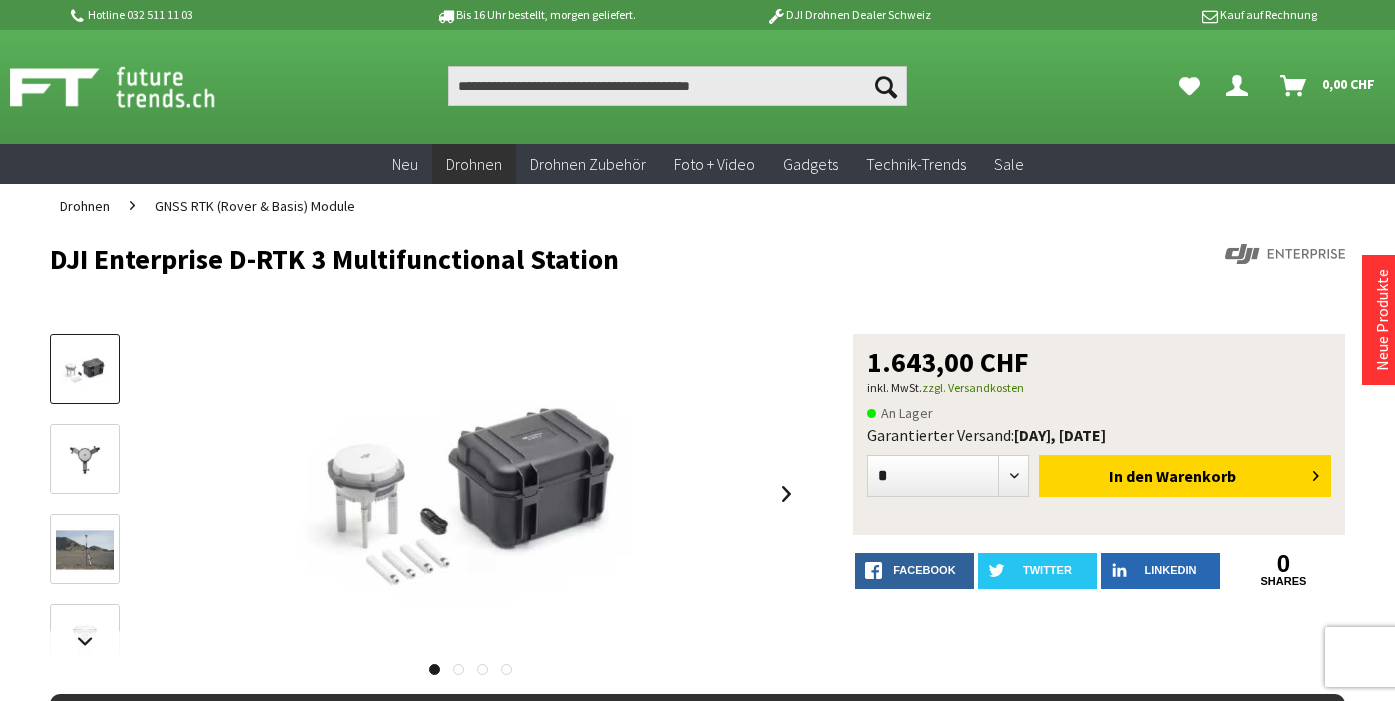 scroll, scrollTop: 0, scrollLeft: 0, axis: both 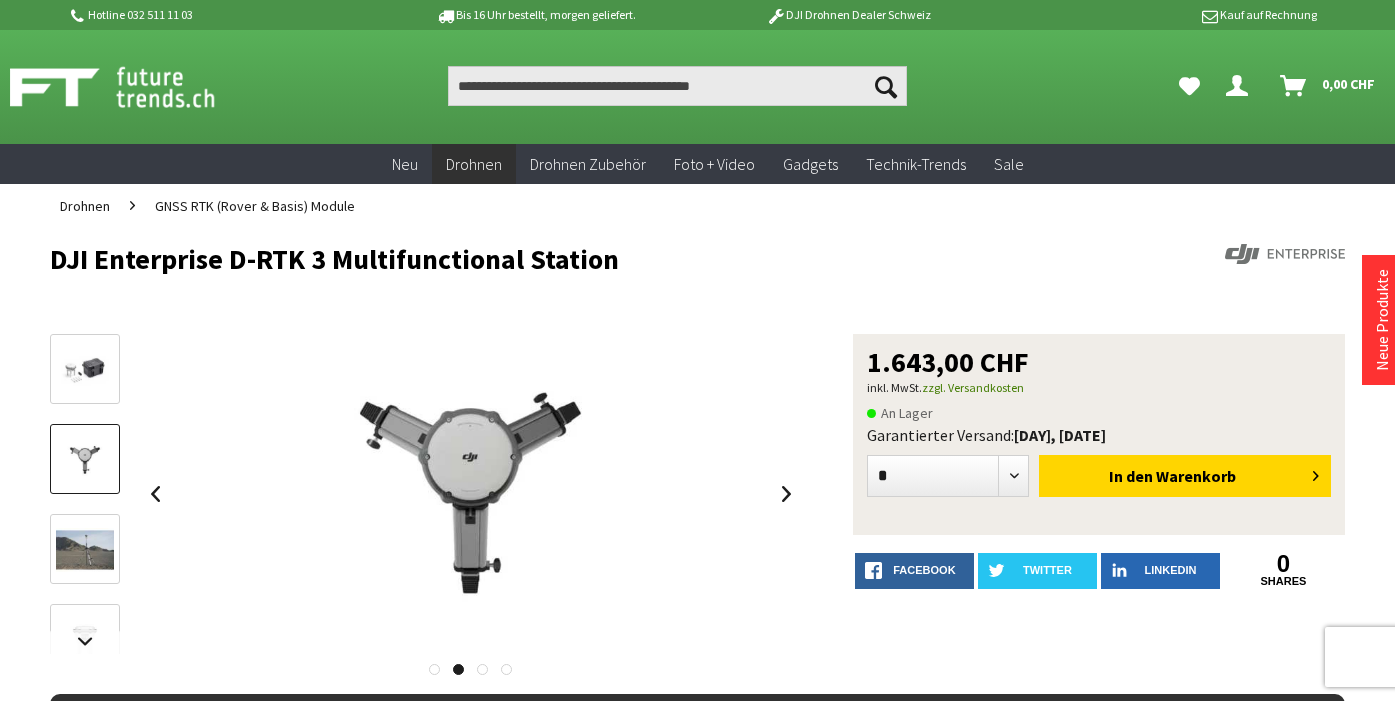 click at bounding box center [85, 370] 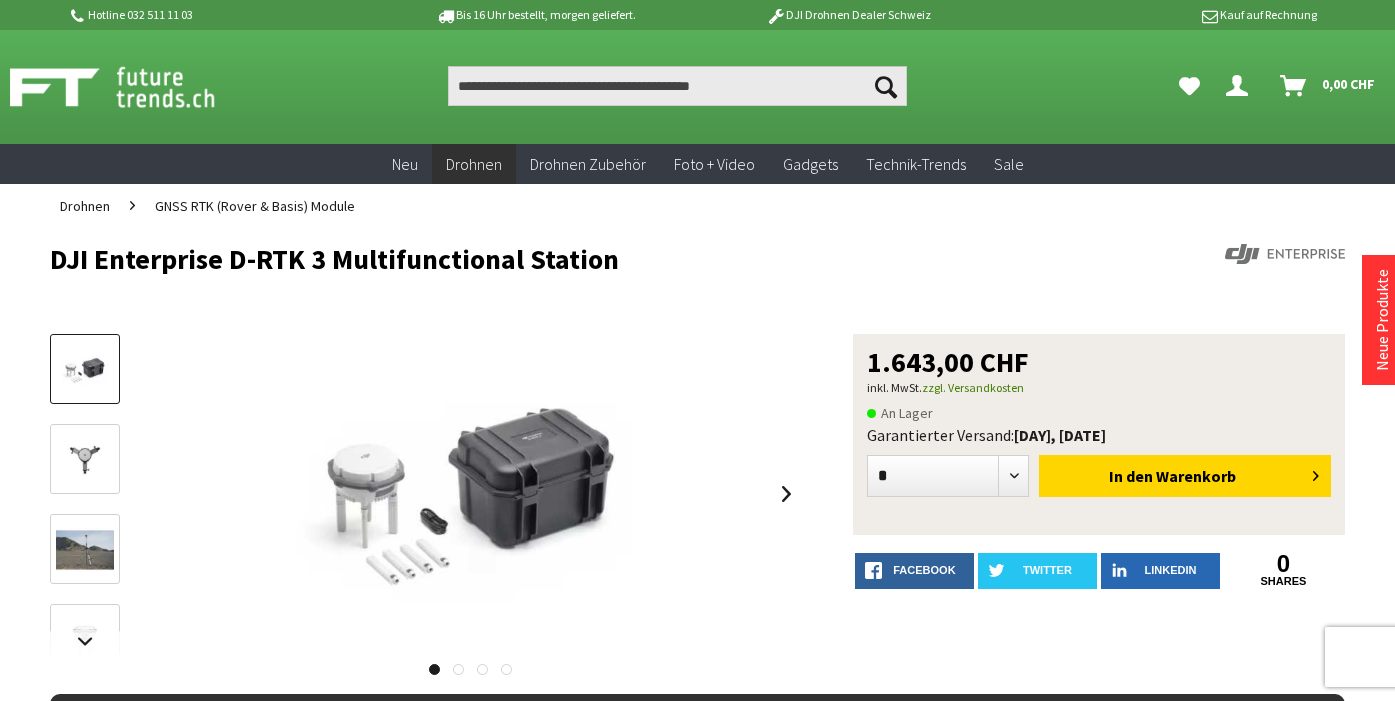 click at bounding box center (85, 460) 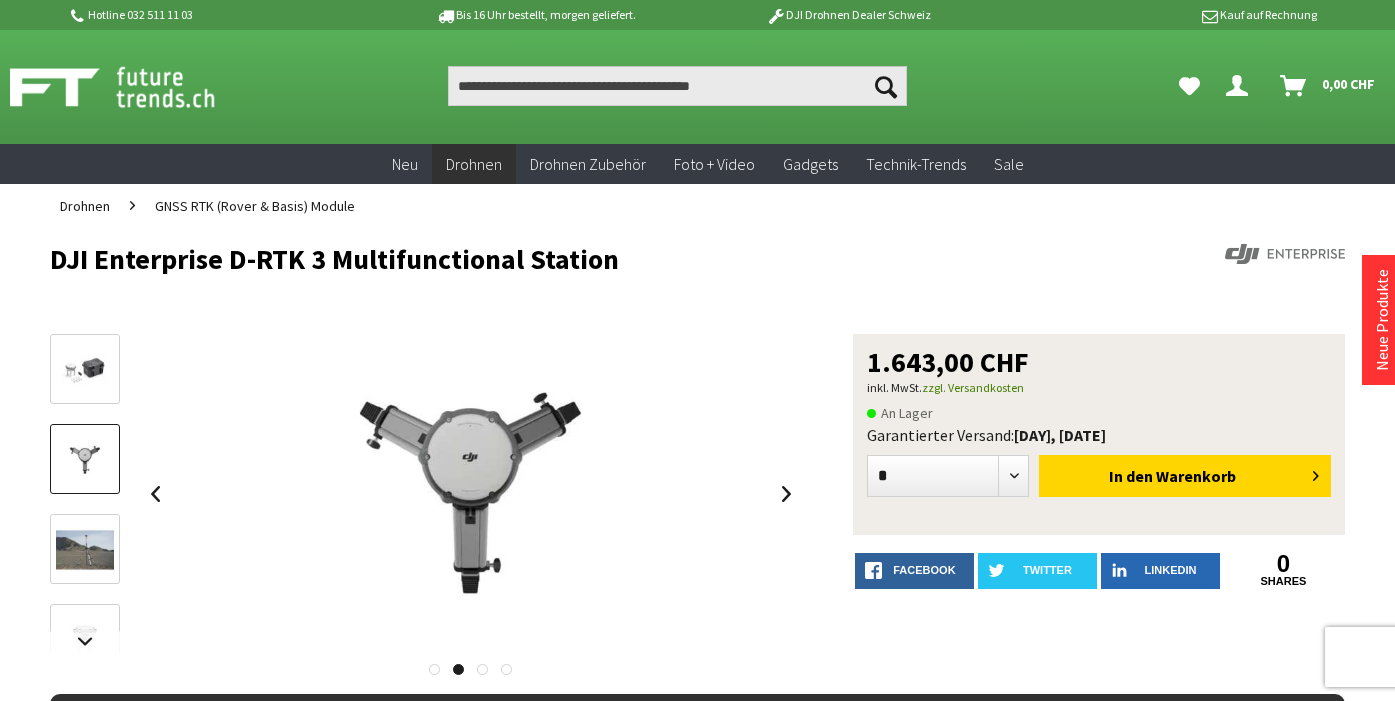 click at bounding box center (85, 550) 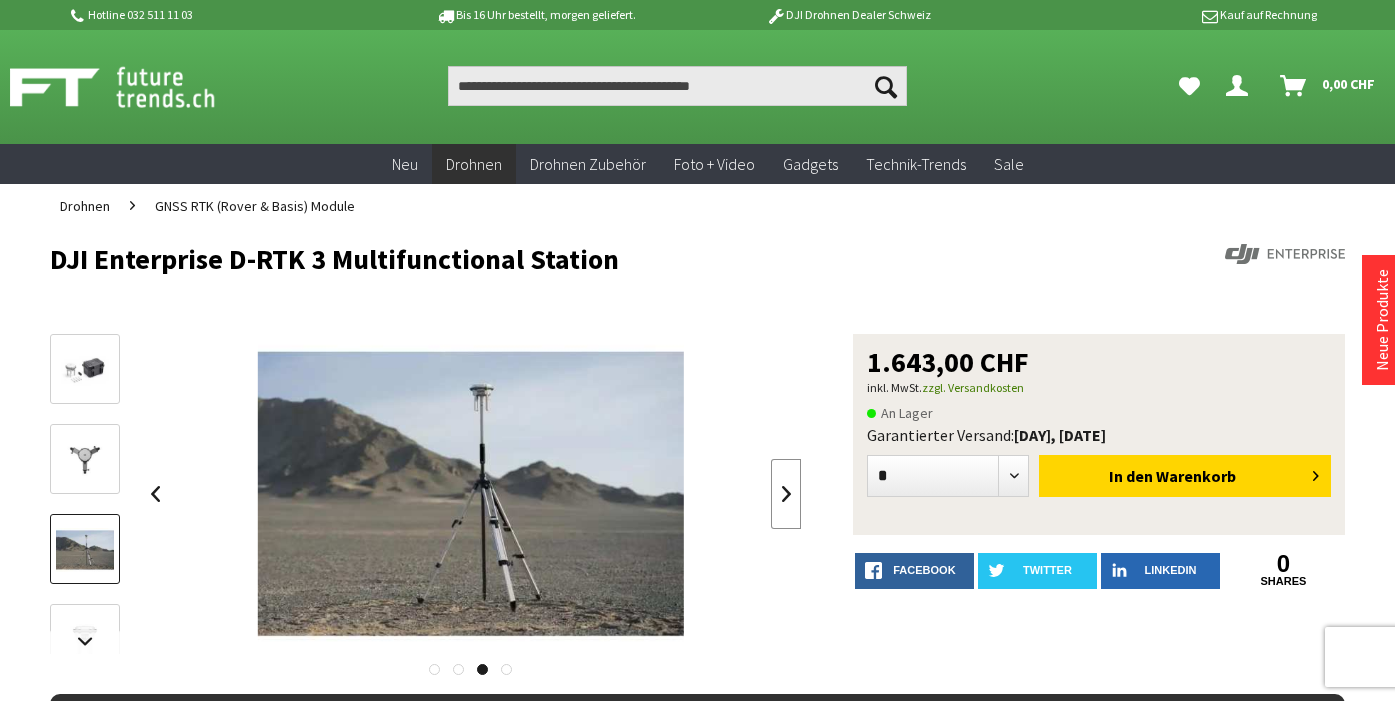 click at bounding box center [786, 494] 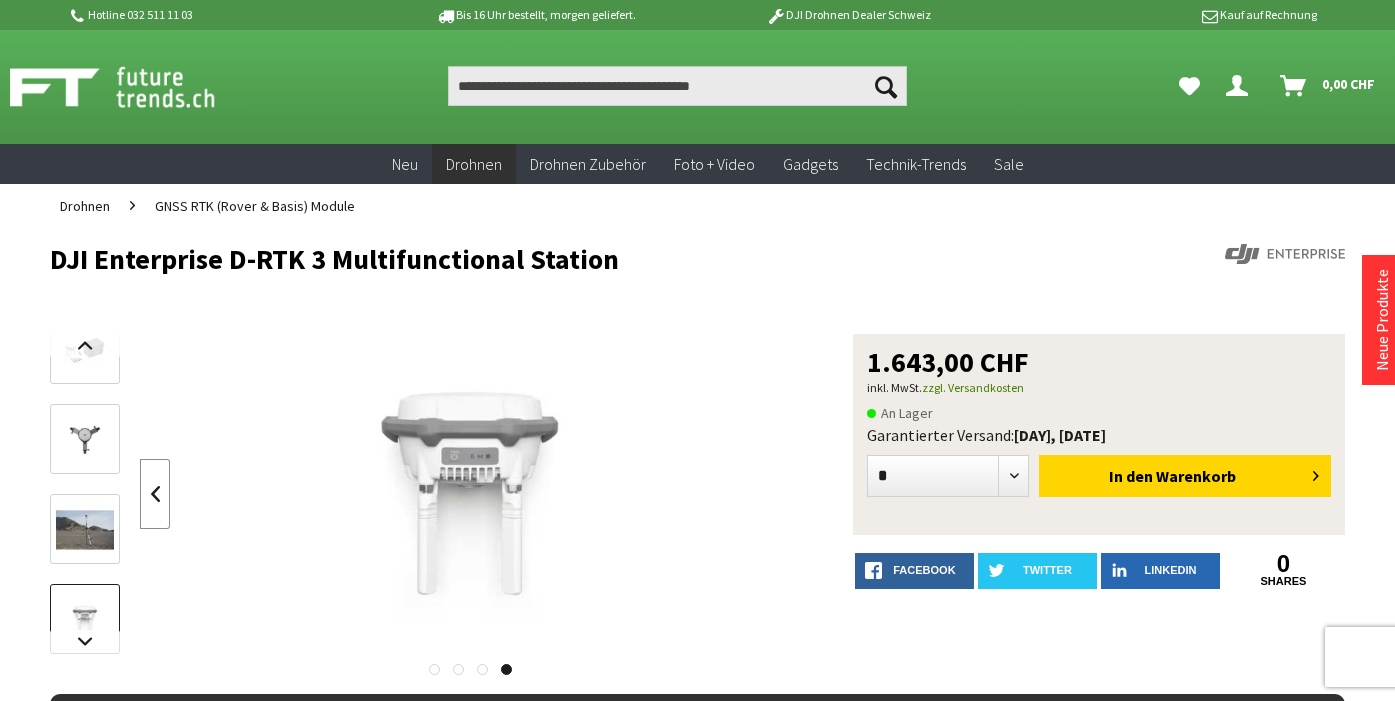 click at bounding box center [155, 494] 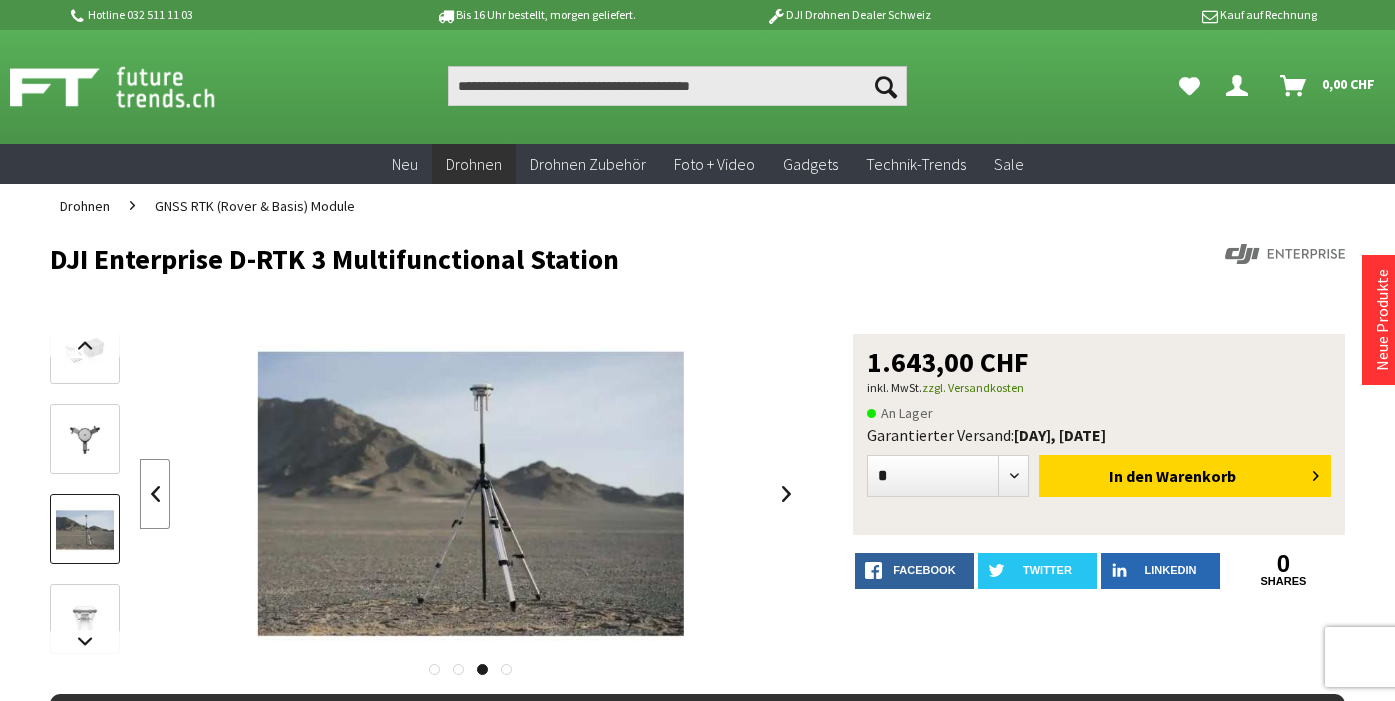 click at bounding box center [155, 494] 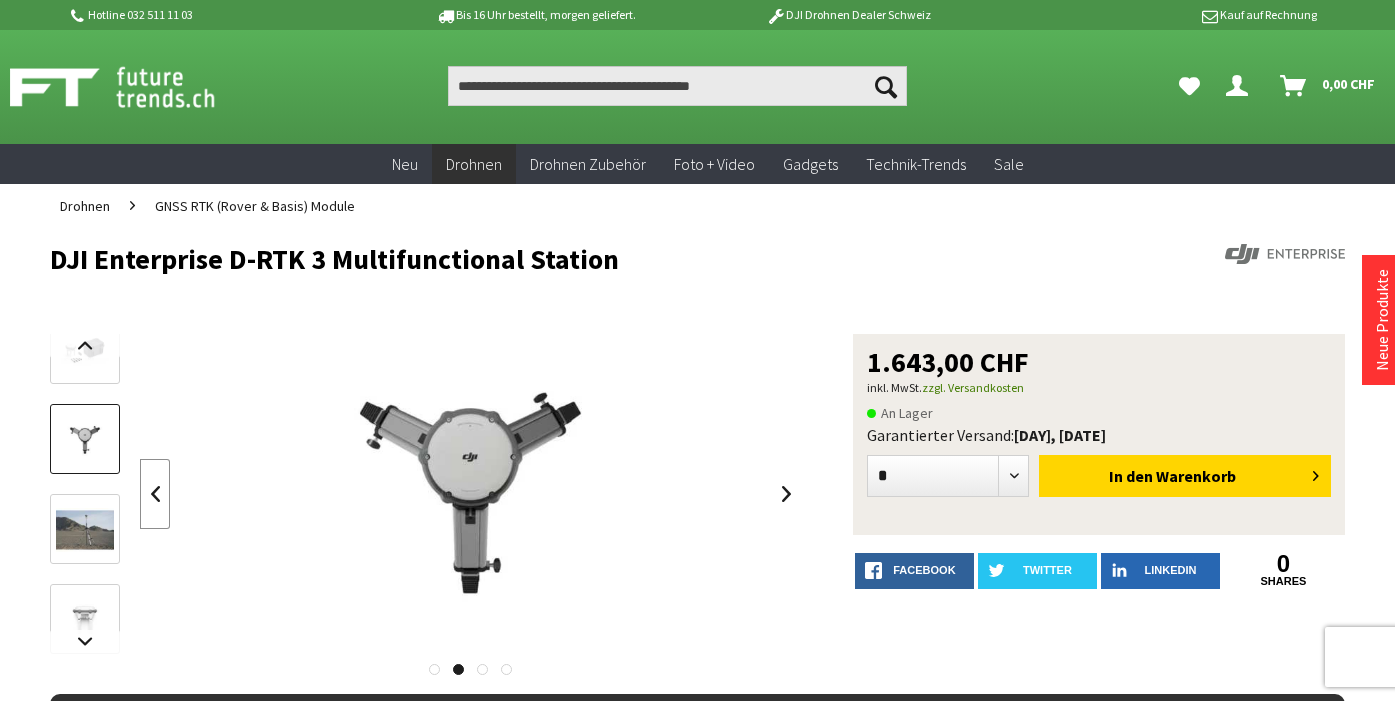 click at bounding box center (155, 494) 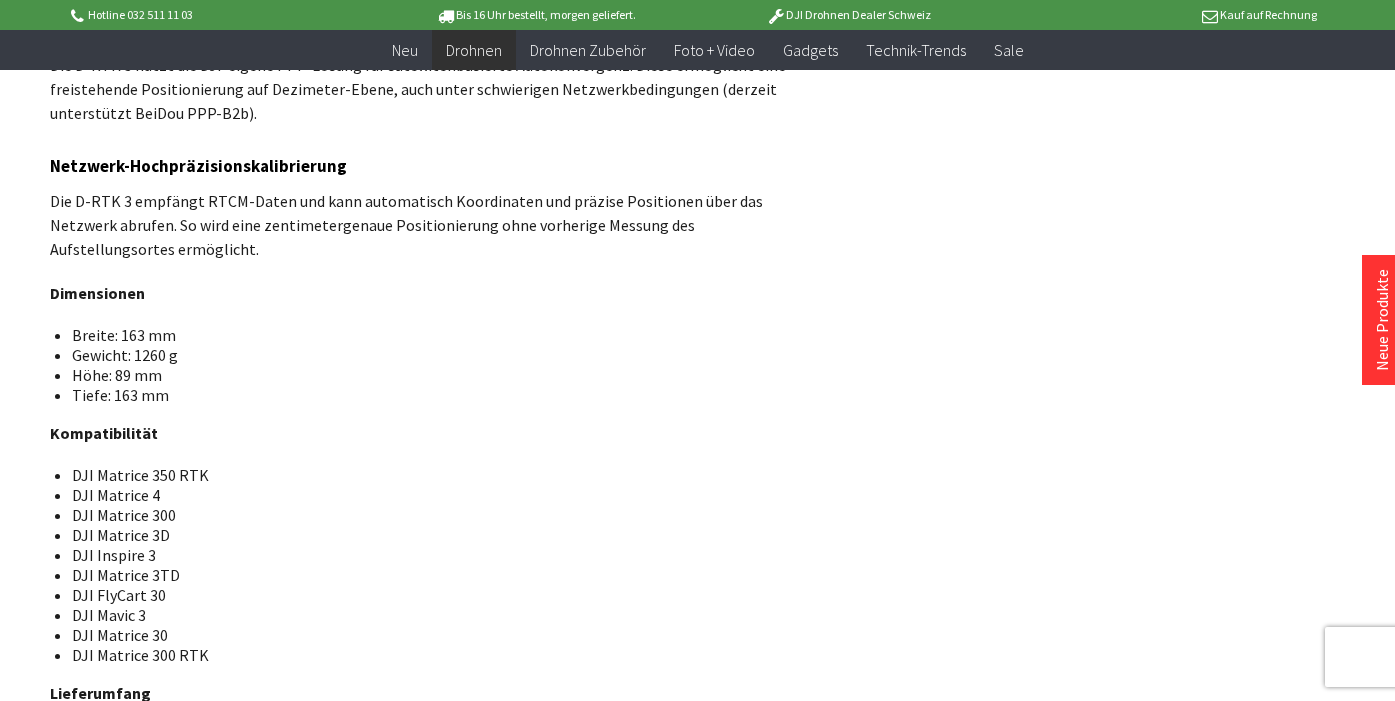 scroll, scrollTop: 1958, scrollLeft: 0, axis: vertical 